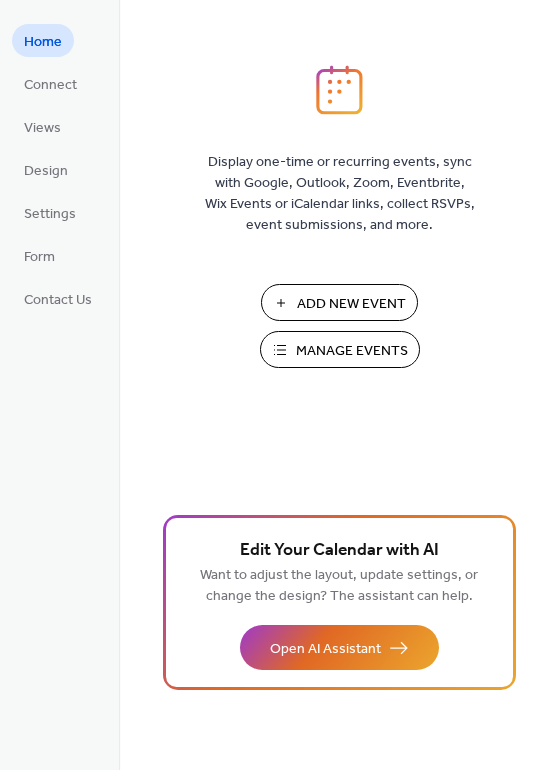 scroll, scrollTop: 0, scrollLeft: 0, axis: both 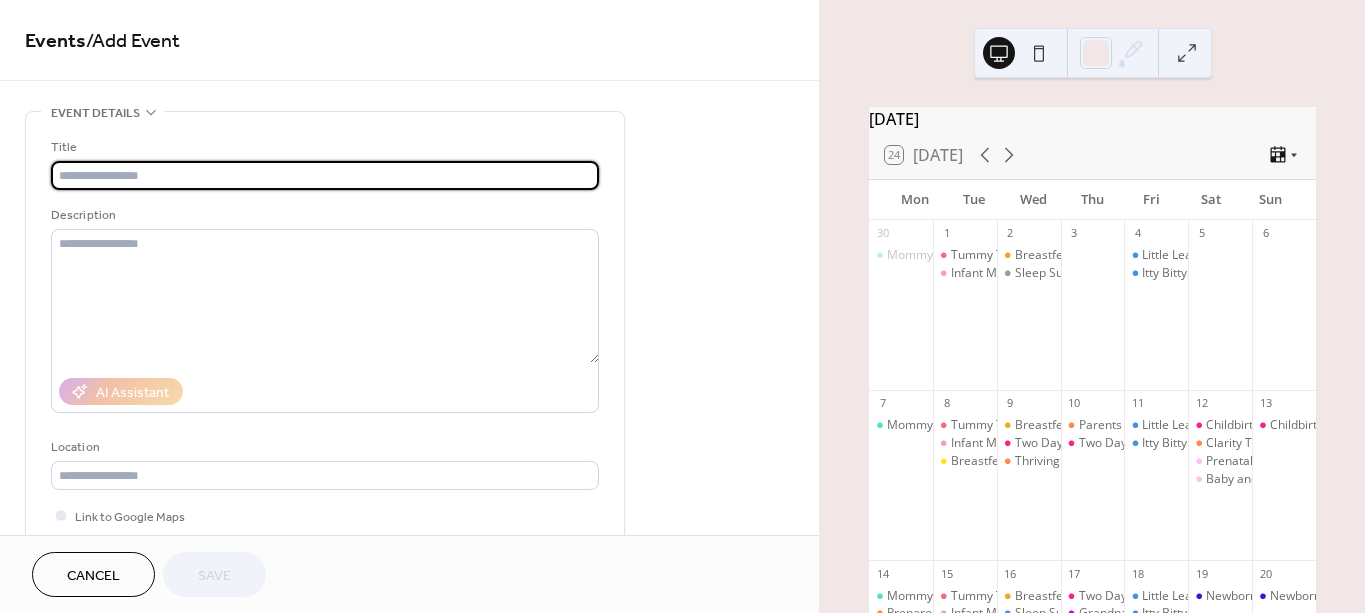 click on "Cancel" at bounding box center (93, 576) 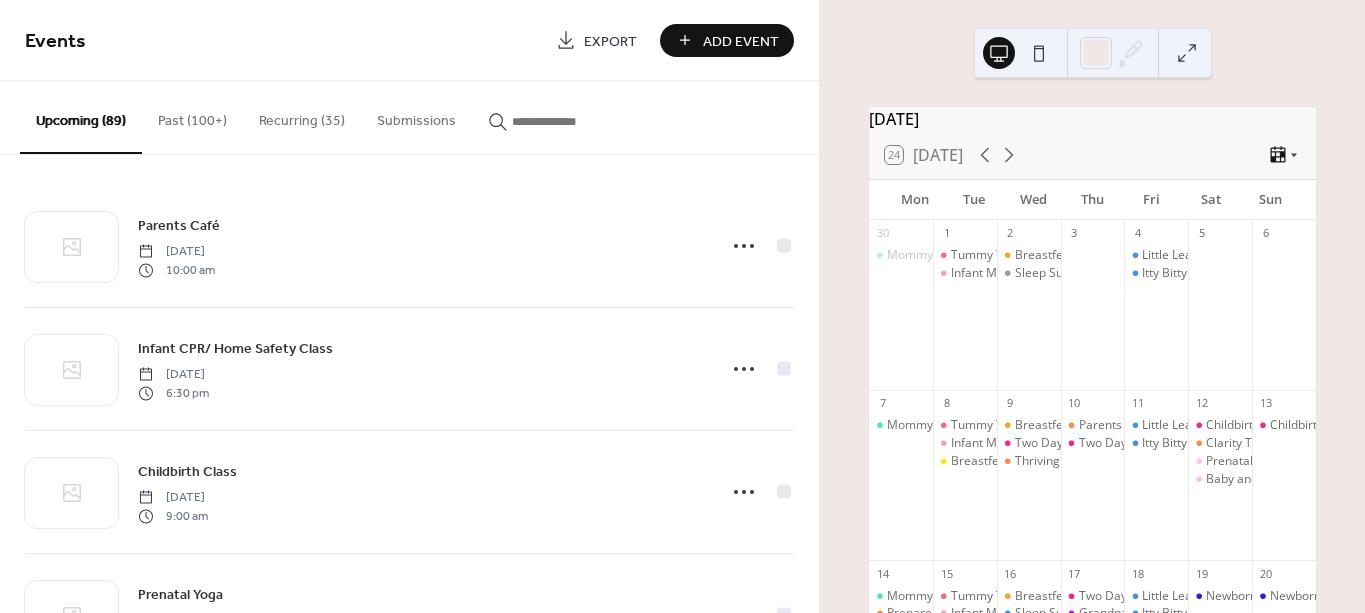 click at bounding box center [572, 121] 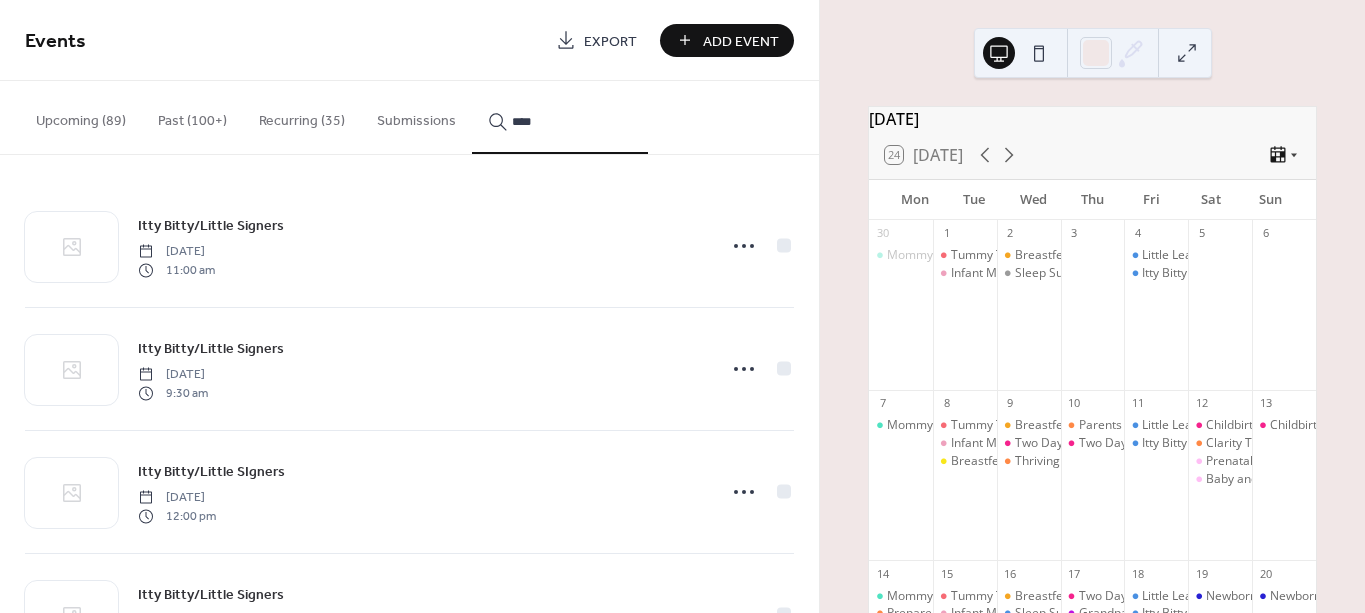 type on "****" 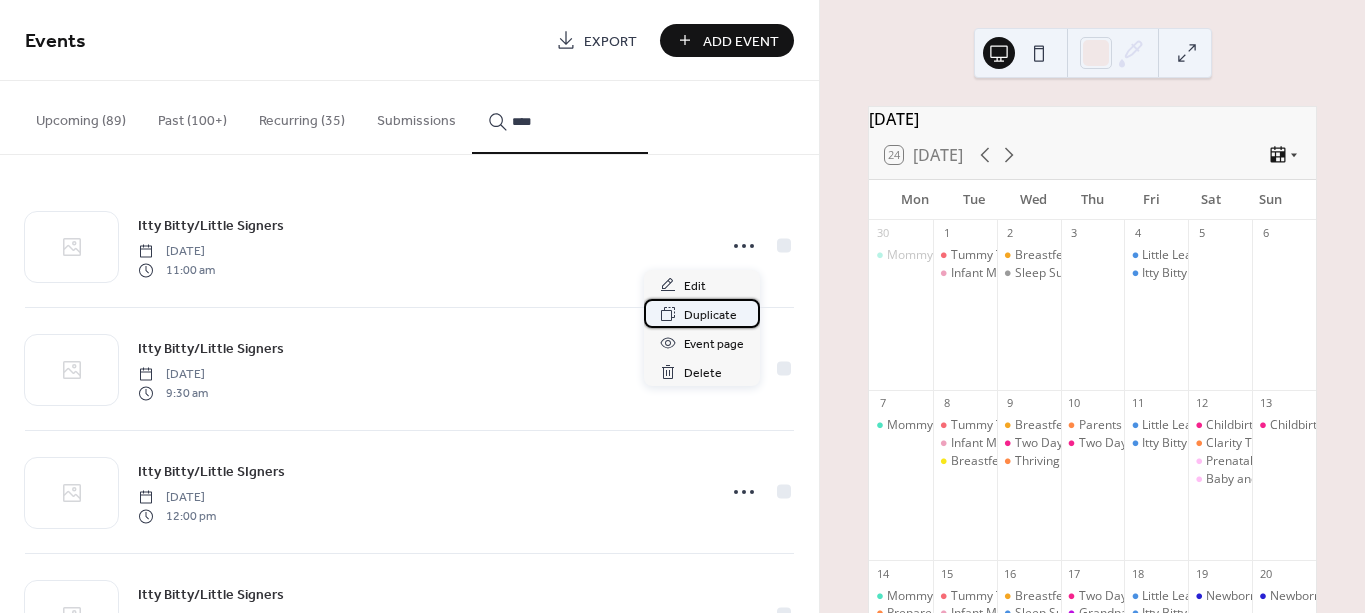click on "Duplicate" at bounding box center (710, 315) 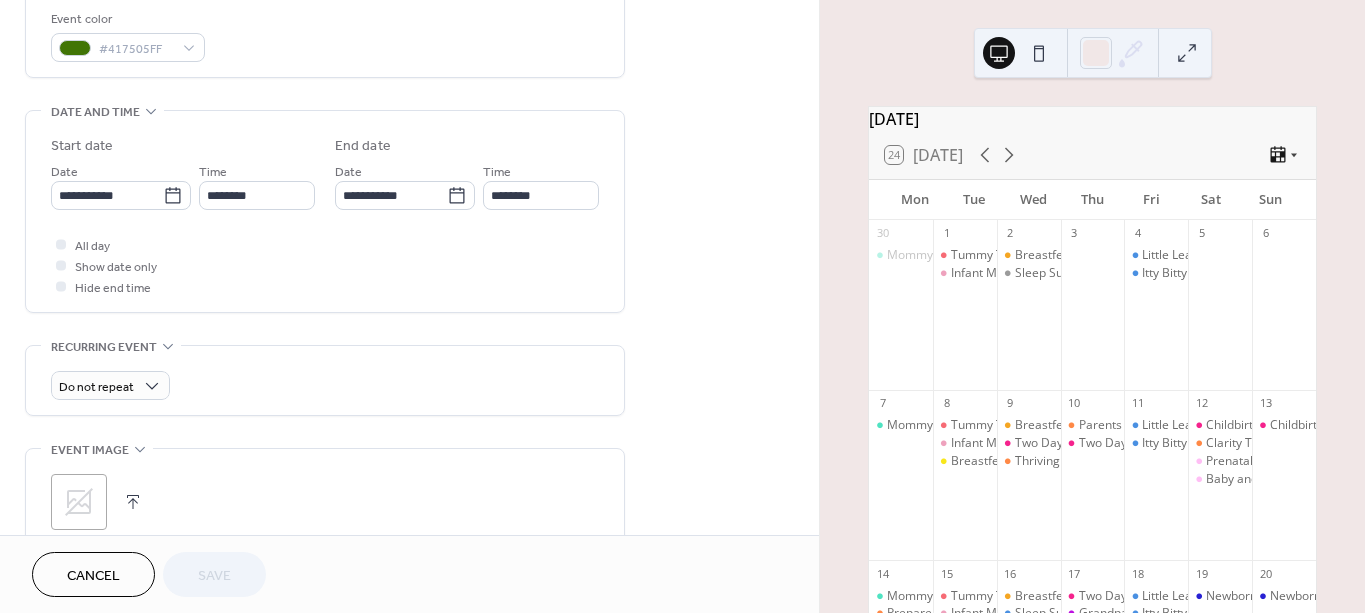 scroll, scrollTop: 544, scrollLeft: 0, axis: vertical 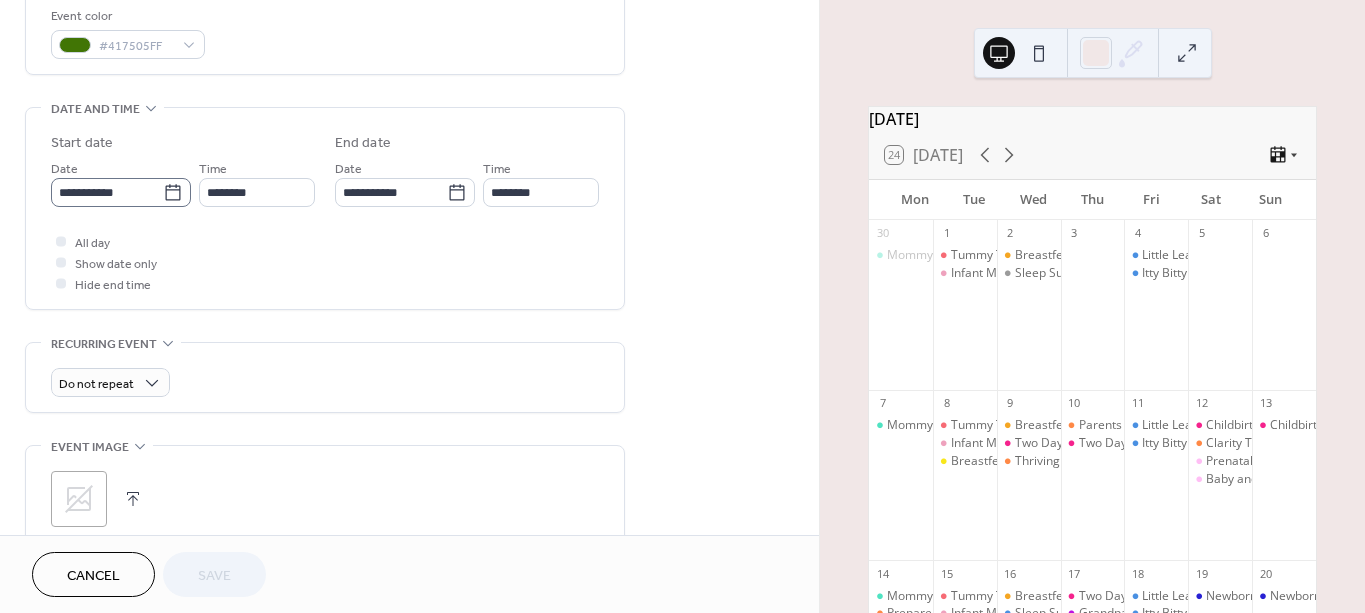 click on "**********" at bounding box center (121, 192) 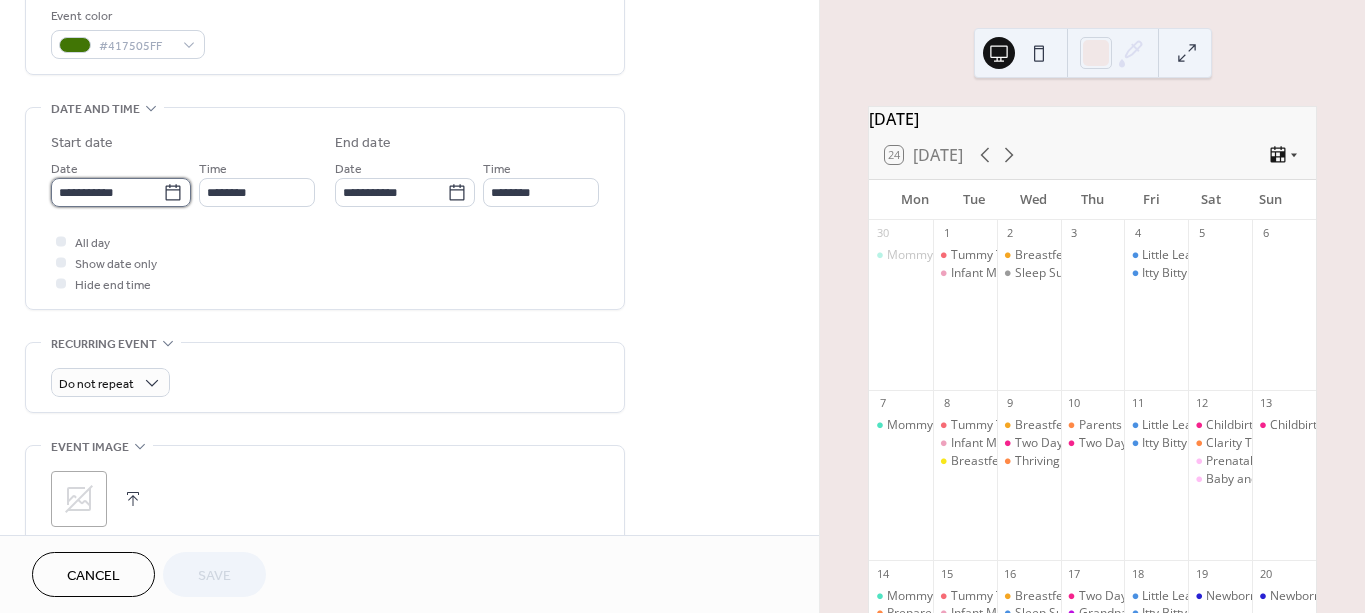 click on "**********" at bounding box center [107, 192] 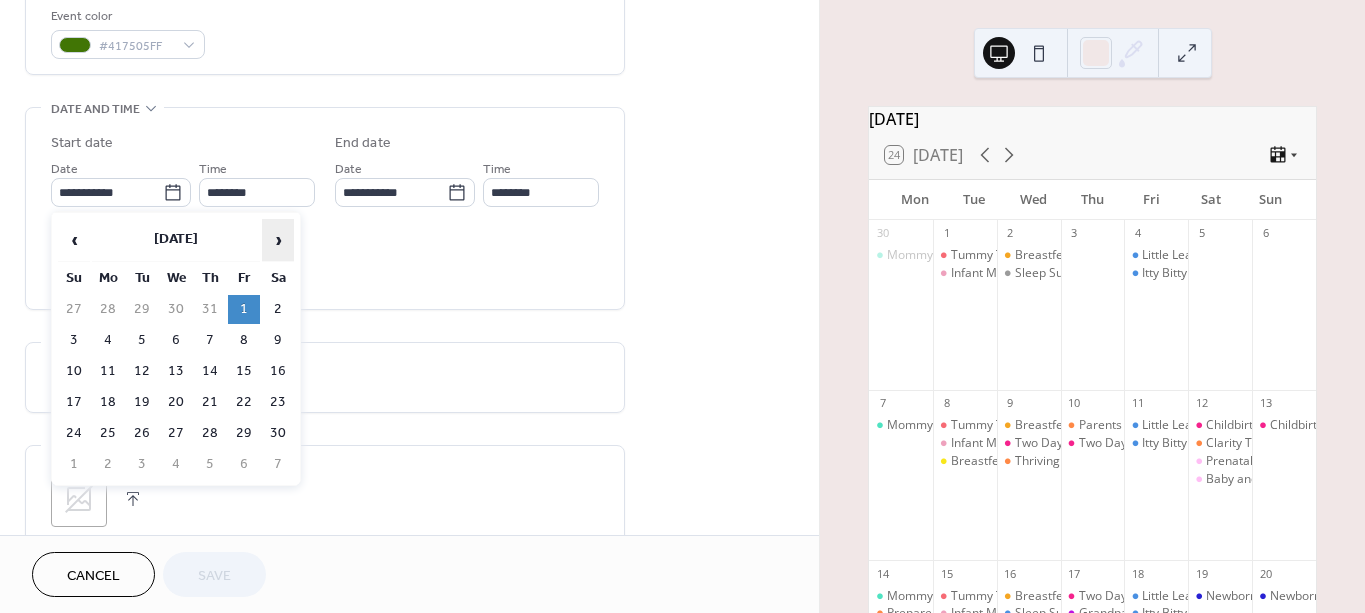 click on "›" at bounding box center [278, 240] 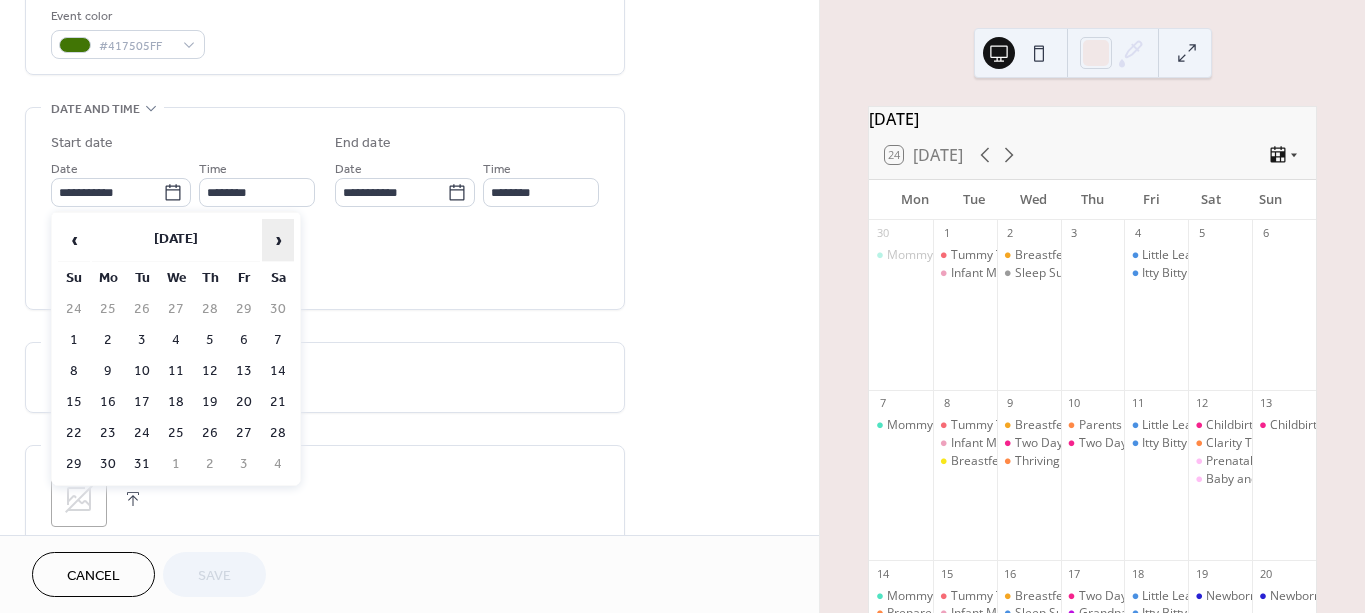 click on "›" at bounding box center [278, 240] 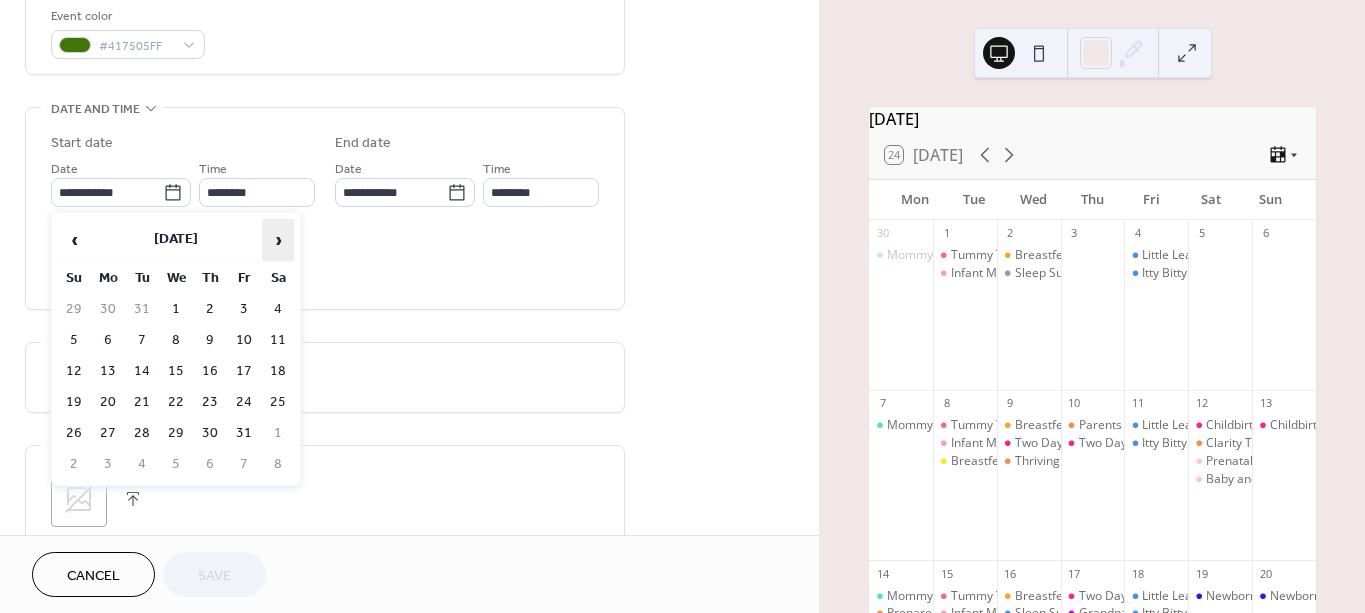 click on "›" at bounding box center (278, 240) 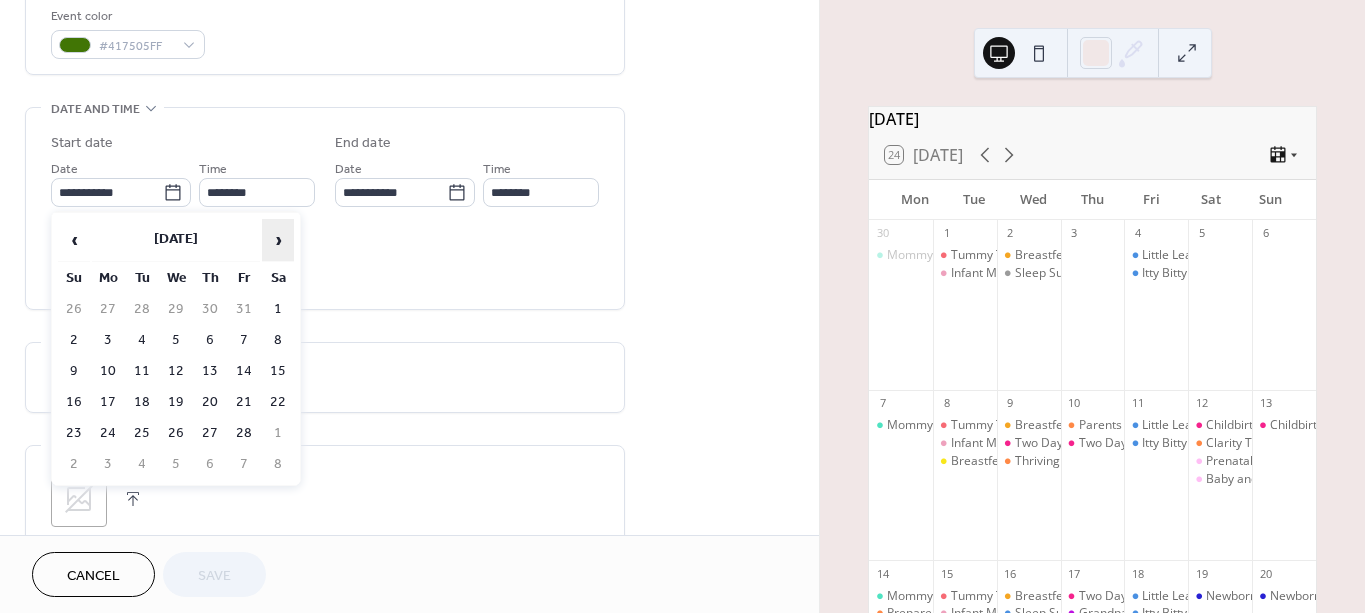 click on "›" at bounding box center (278, 240) 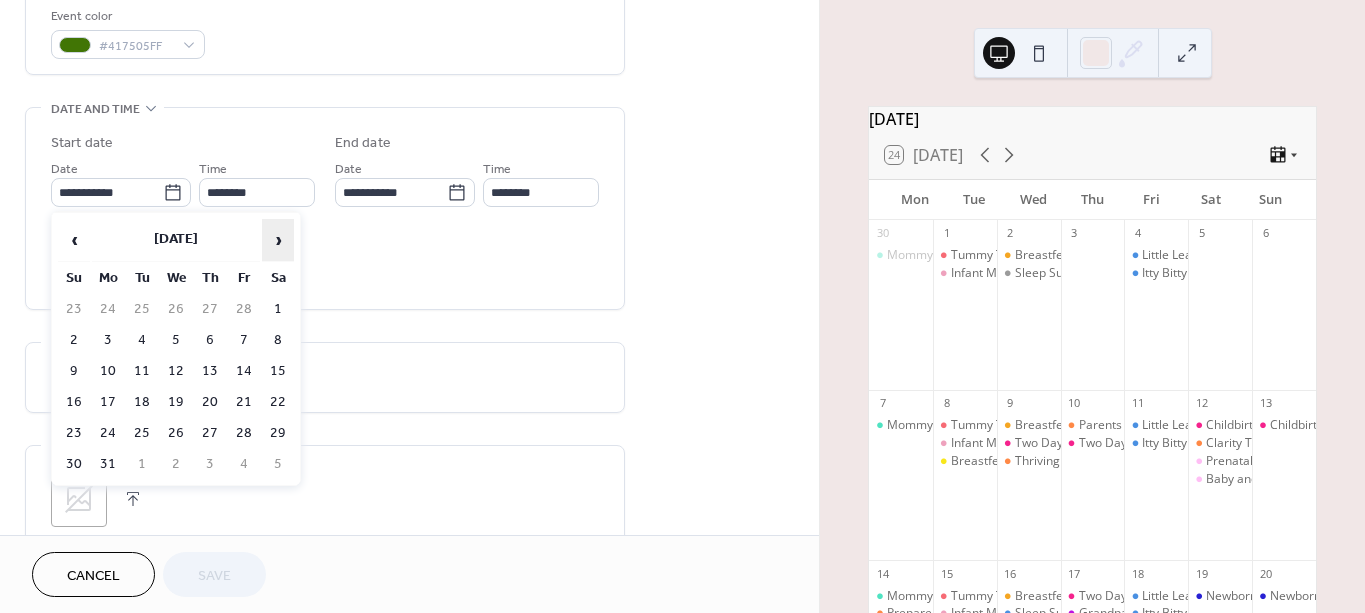 click on "›" at bounding box center [278, 240] 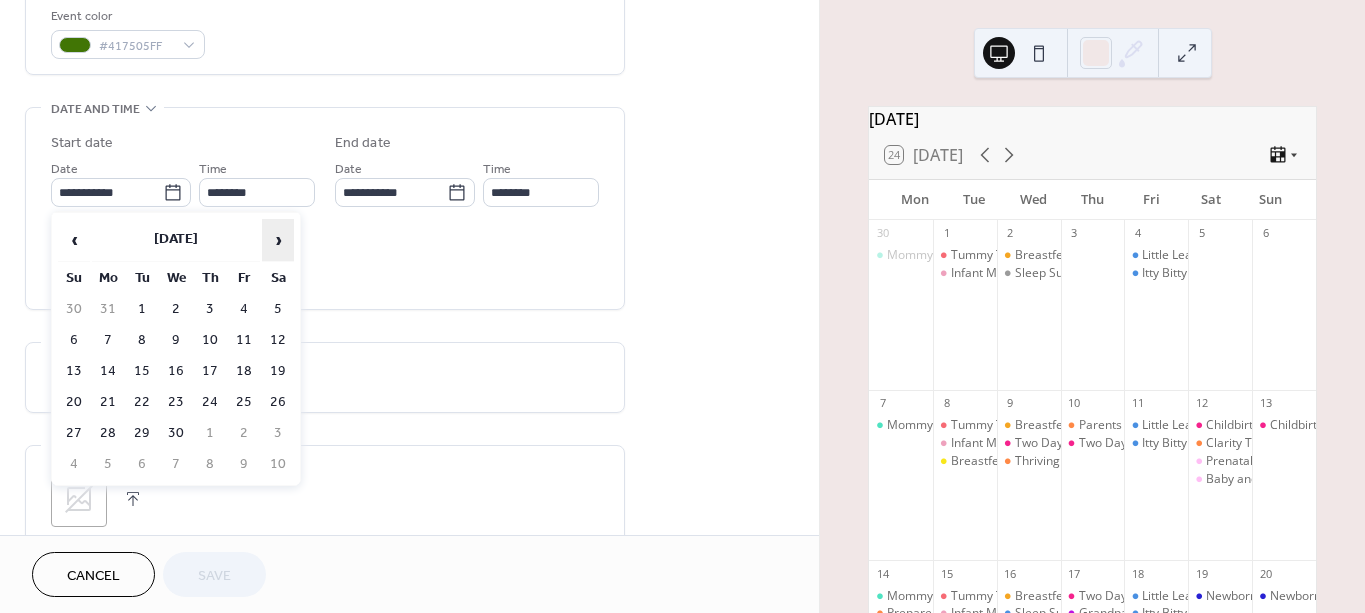 click on "›" at bounding box center (278, 240) 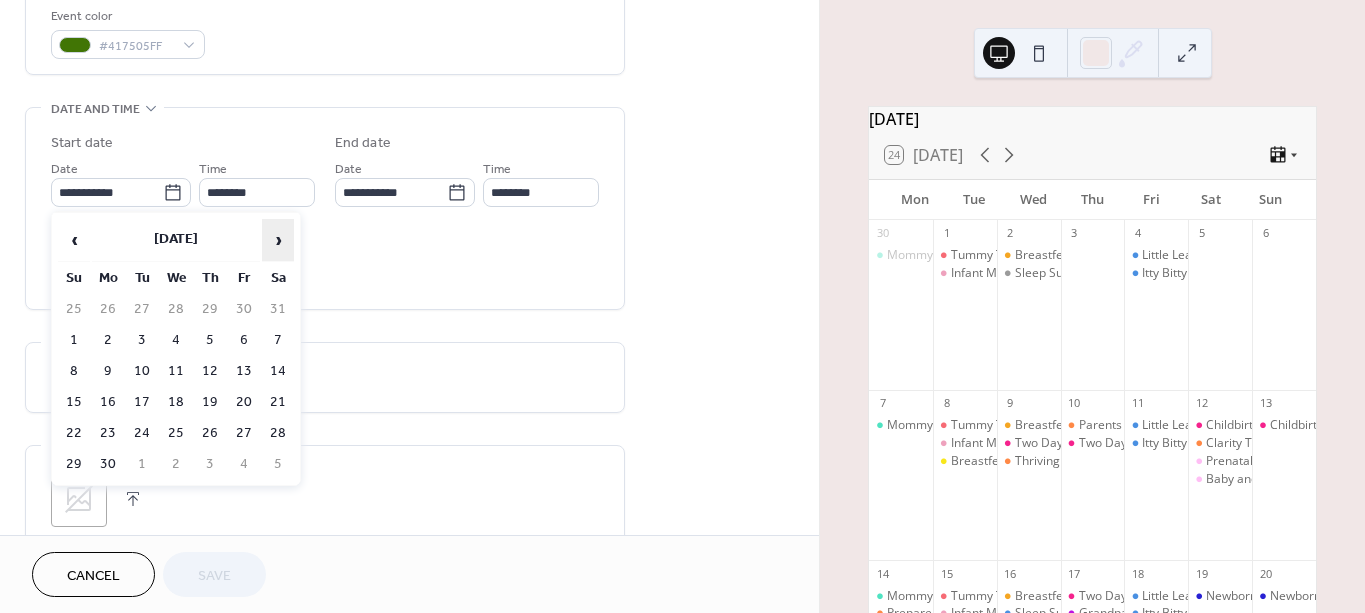click on "›" at bounding box center (278, 240) 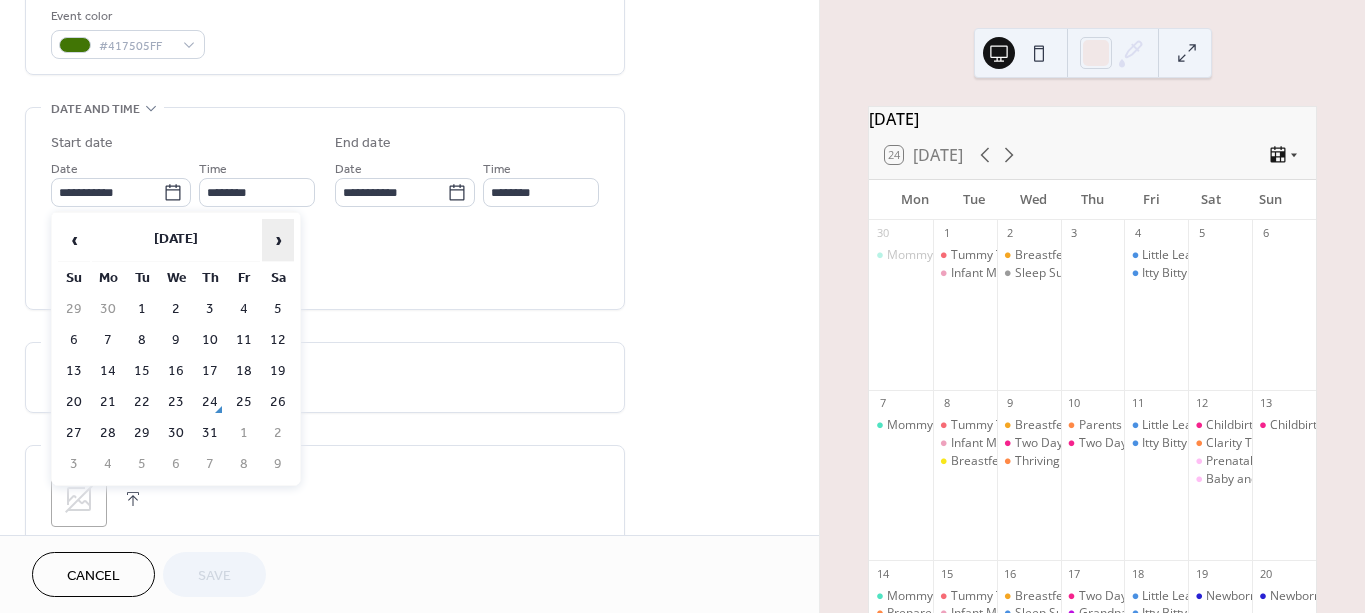click on "›" at bounding box center [278, 240] 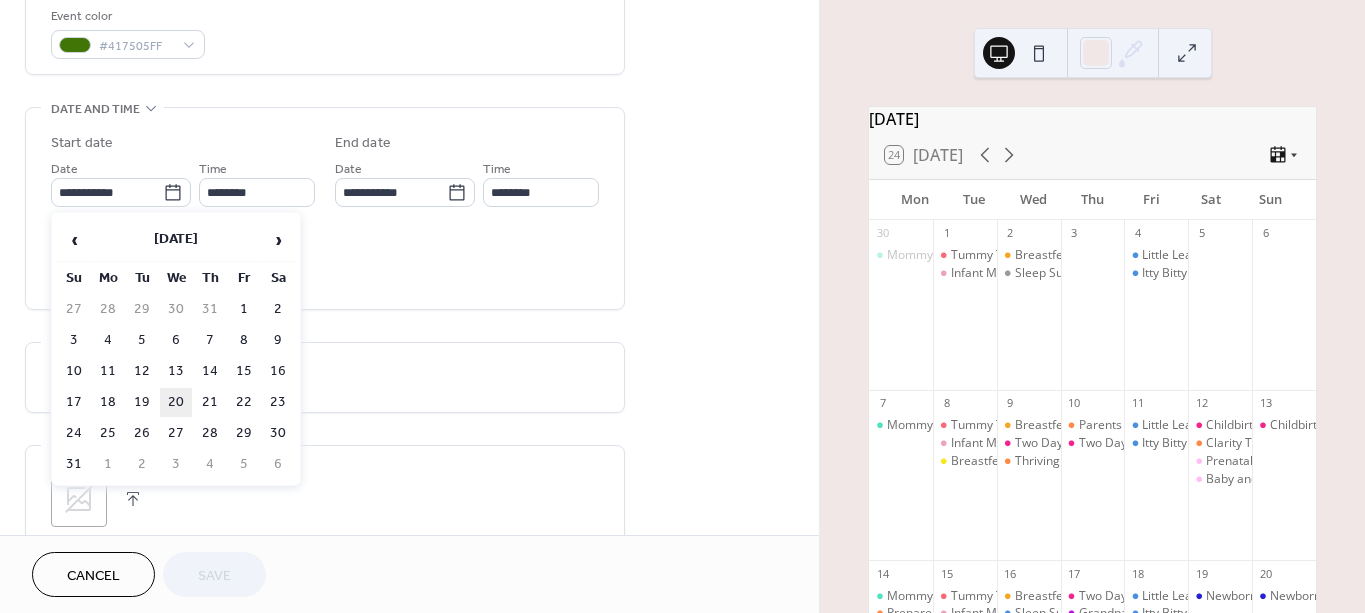 click on "20" at bounding box center [176, 402] 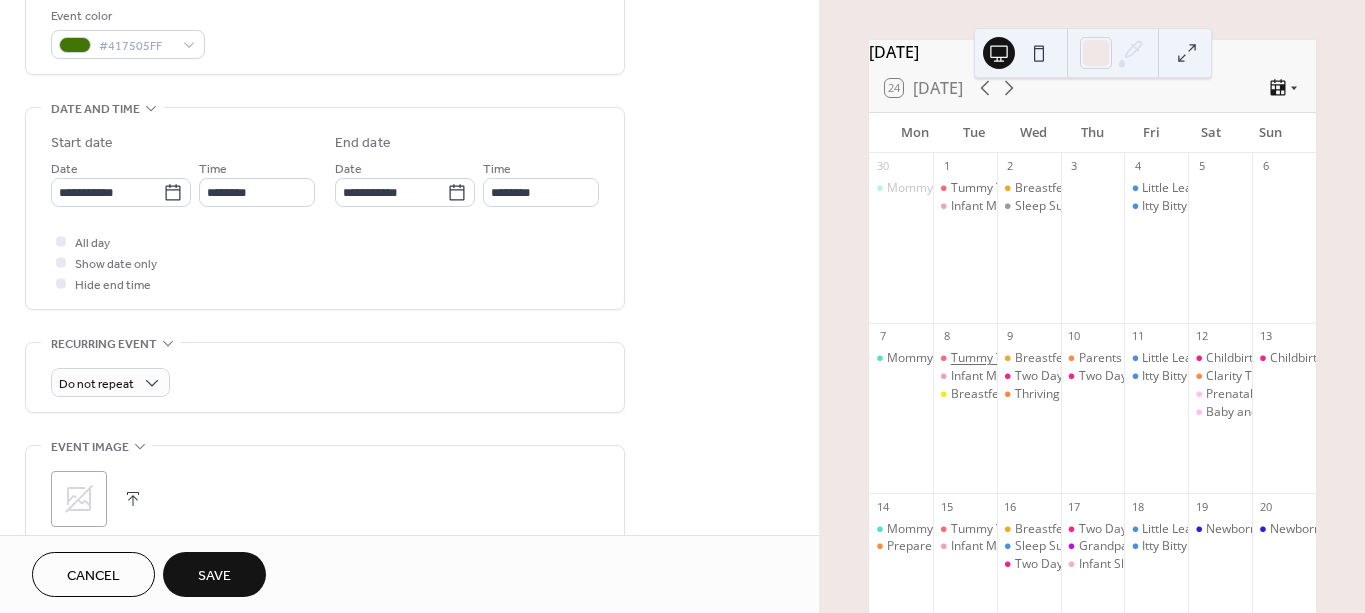 scroll, scrollTop: 70, scrollLeft: 0, axis: vertical 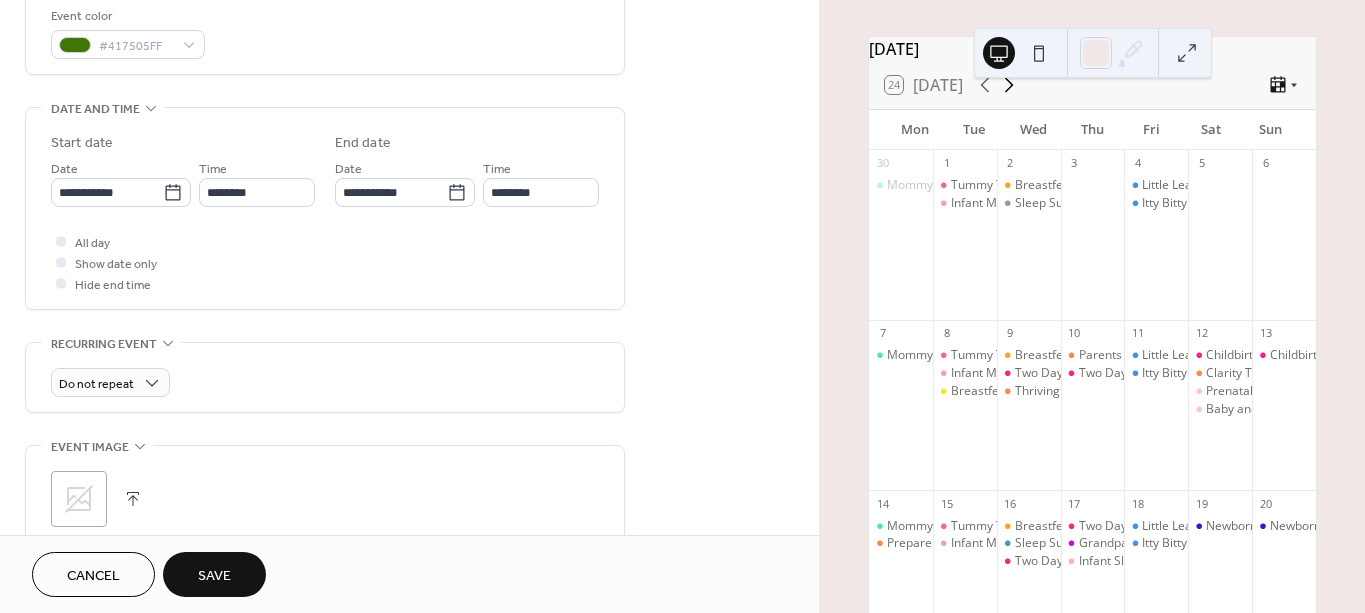 click 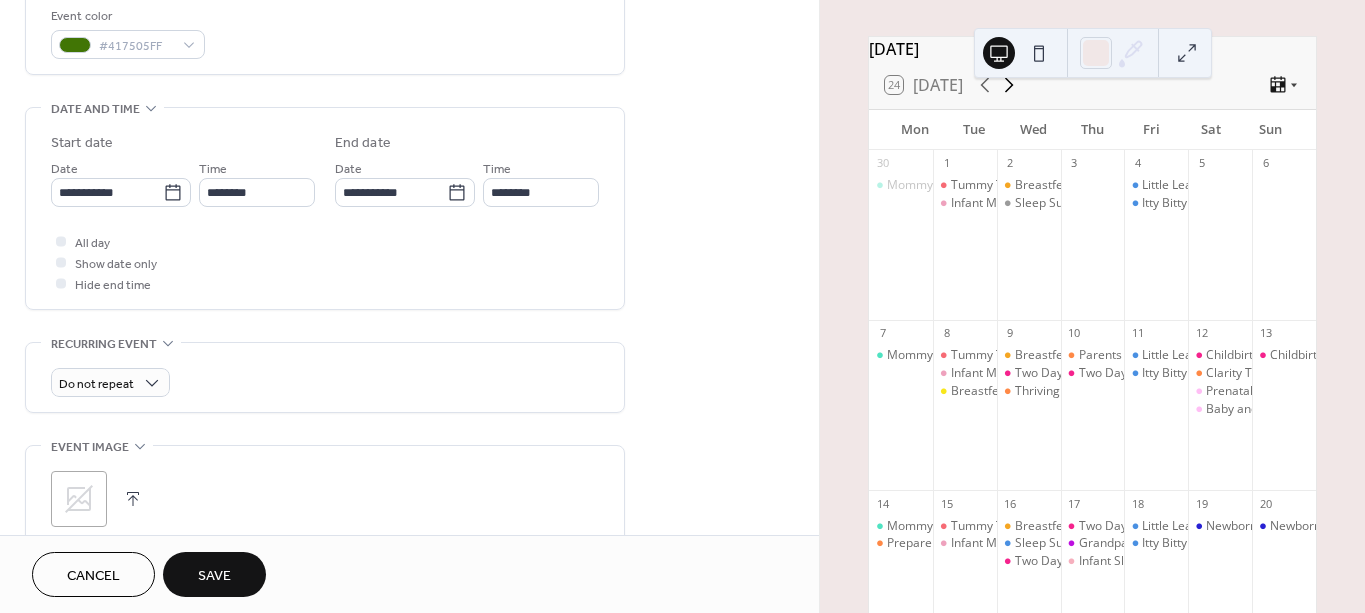 click 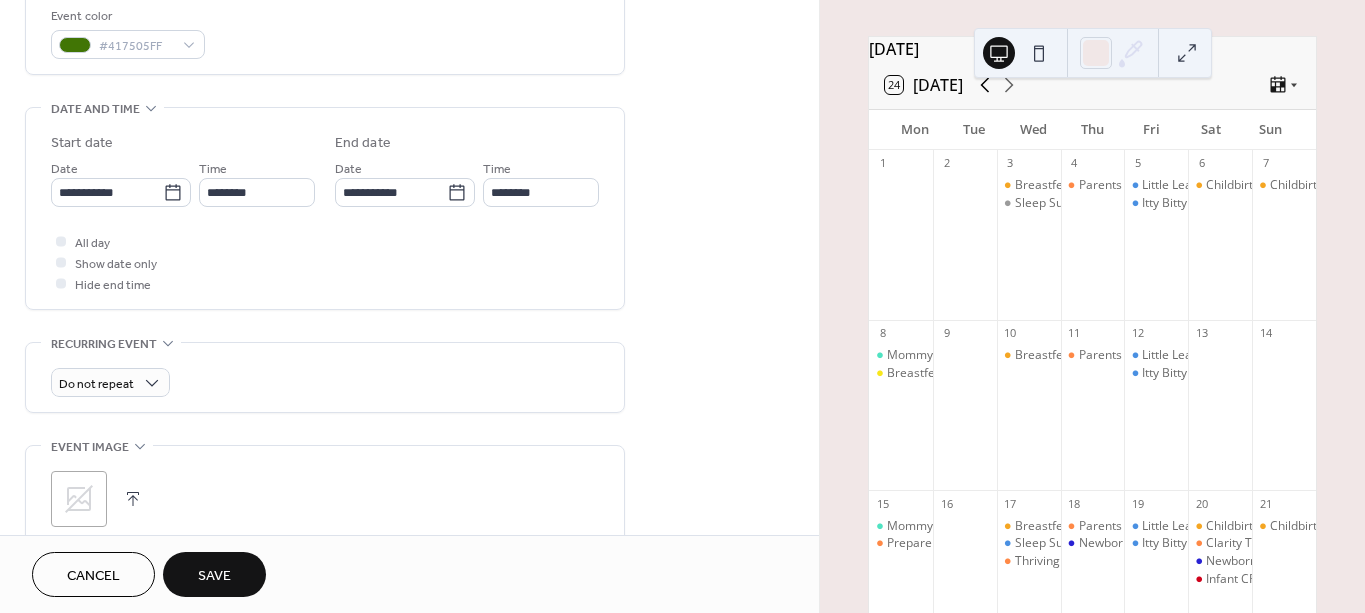 click 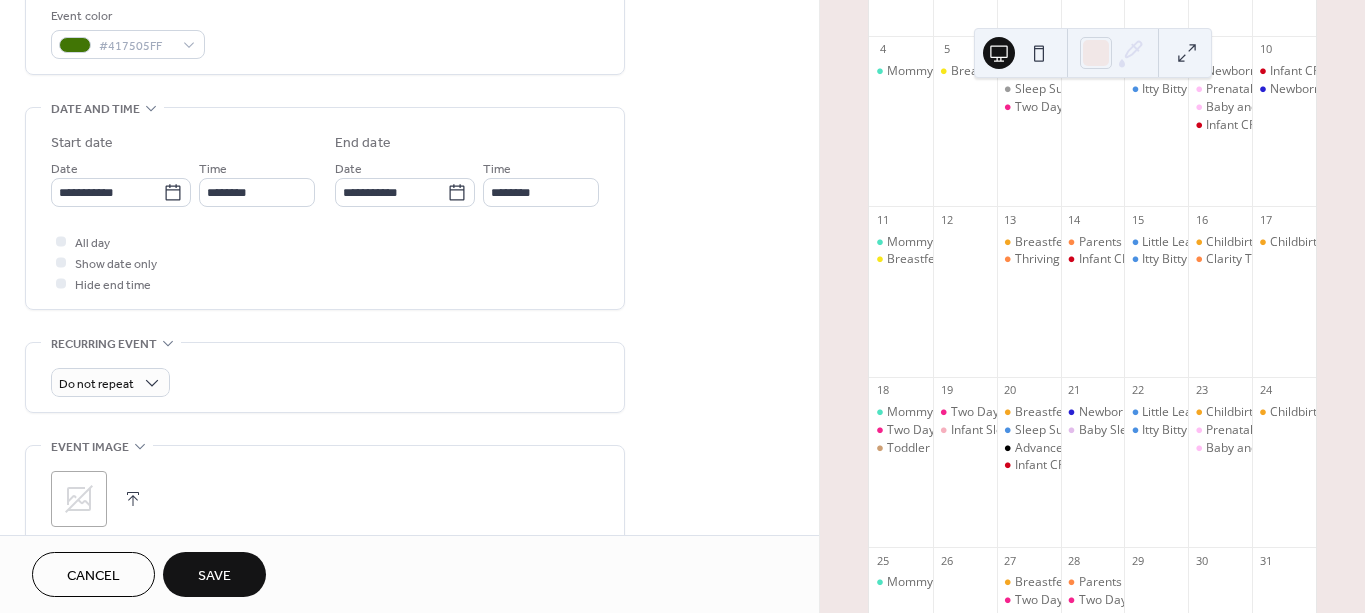 scroll, scrollTop: 360, scrollLeft: 0, axis: vertical 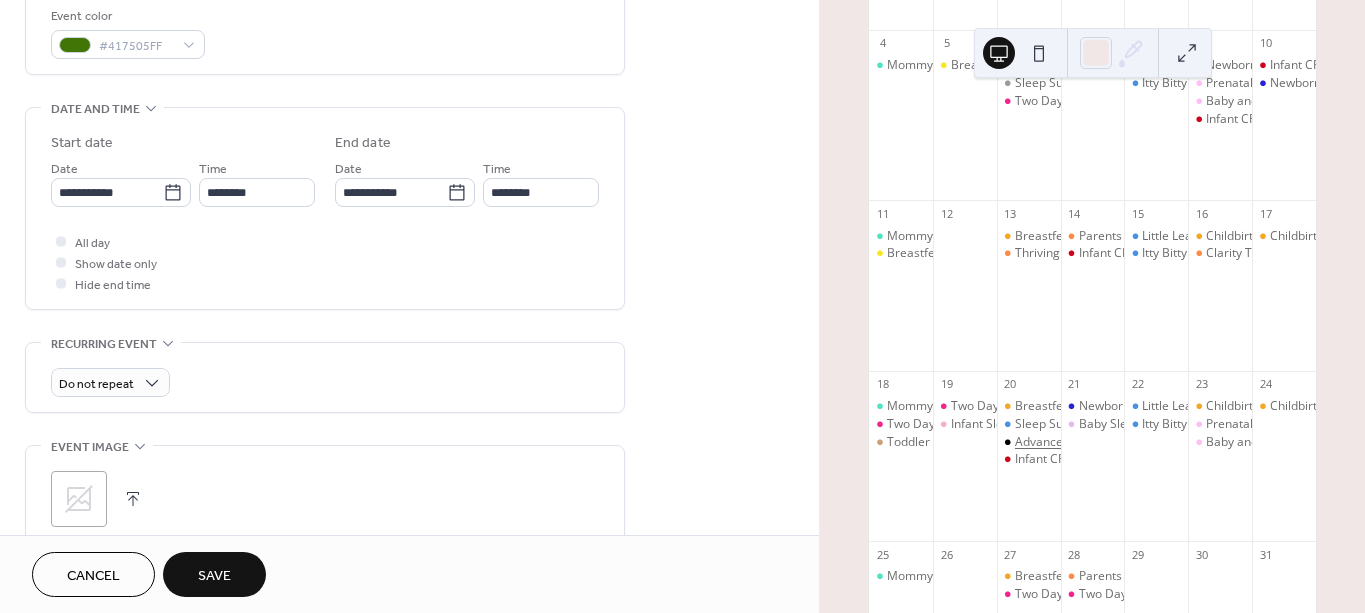 click on "Advanced Comfort Measures Class" at bounding box center [1113, 442] 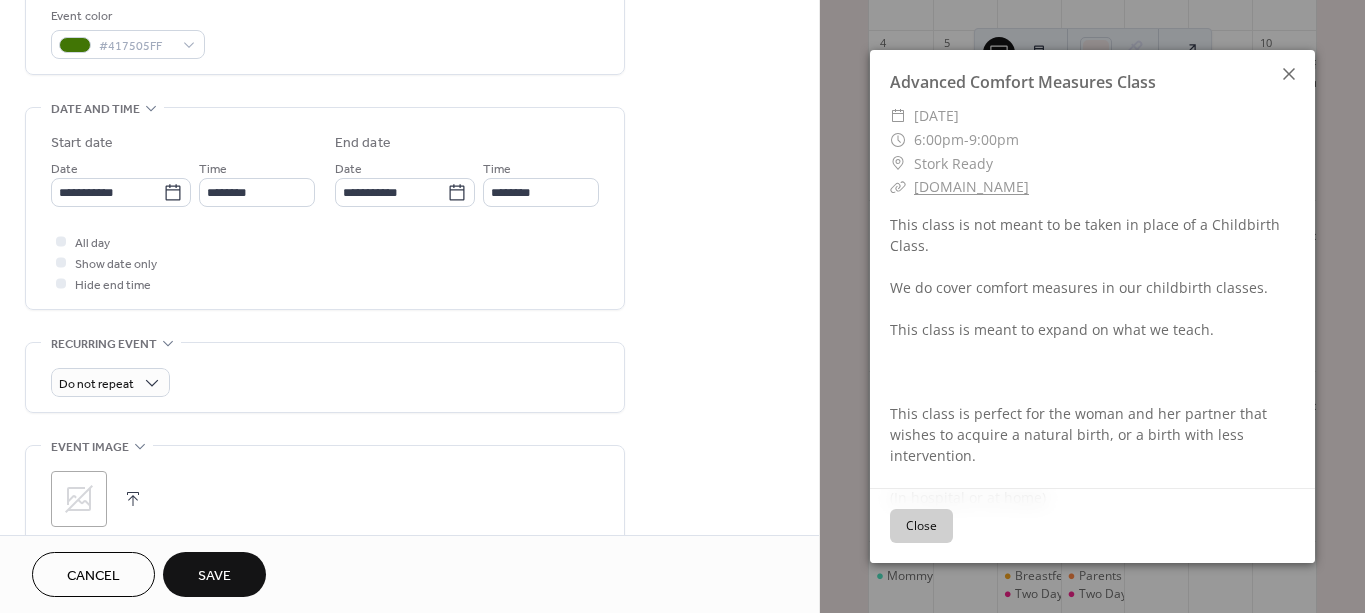 click 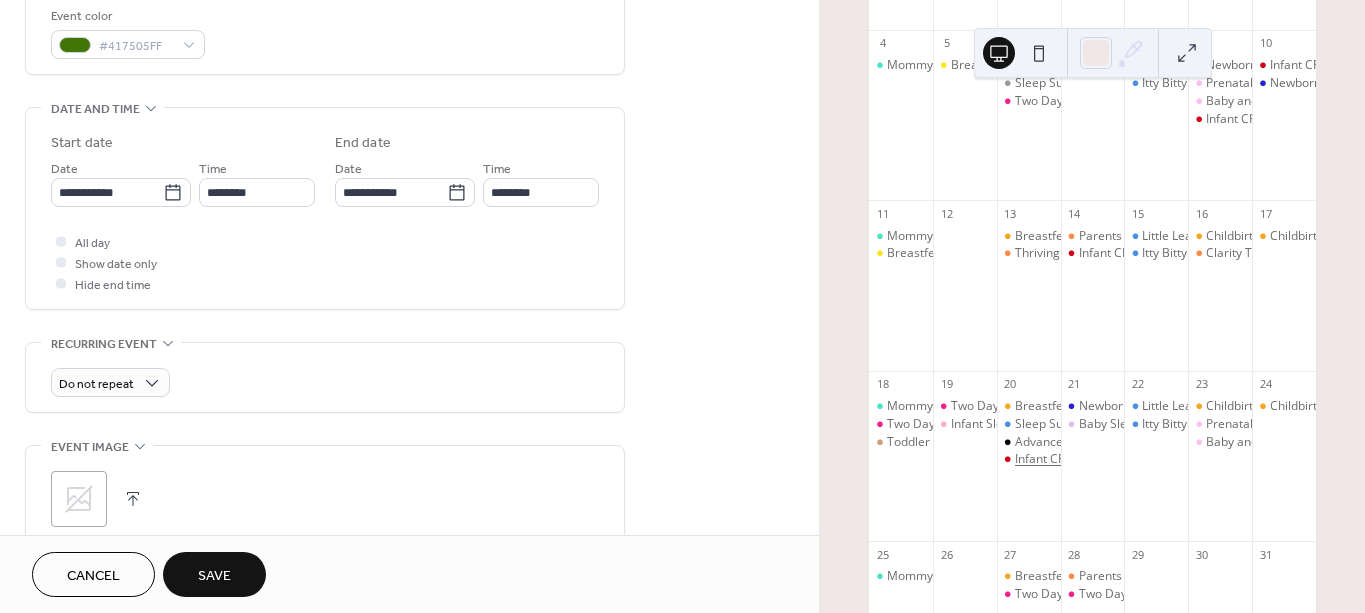click on "Infant CPR/ Home Safety Class" at bounding box center [1099, 459] 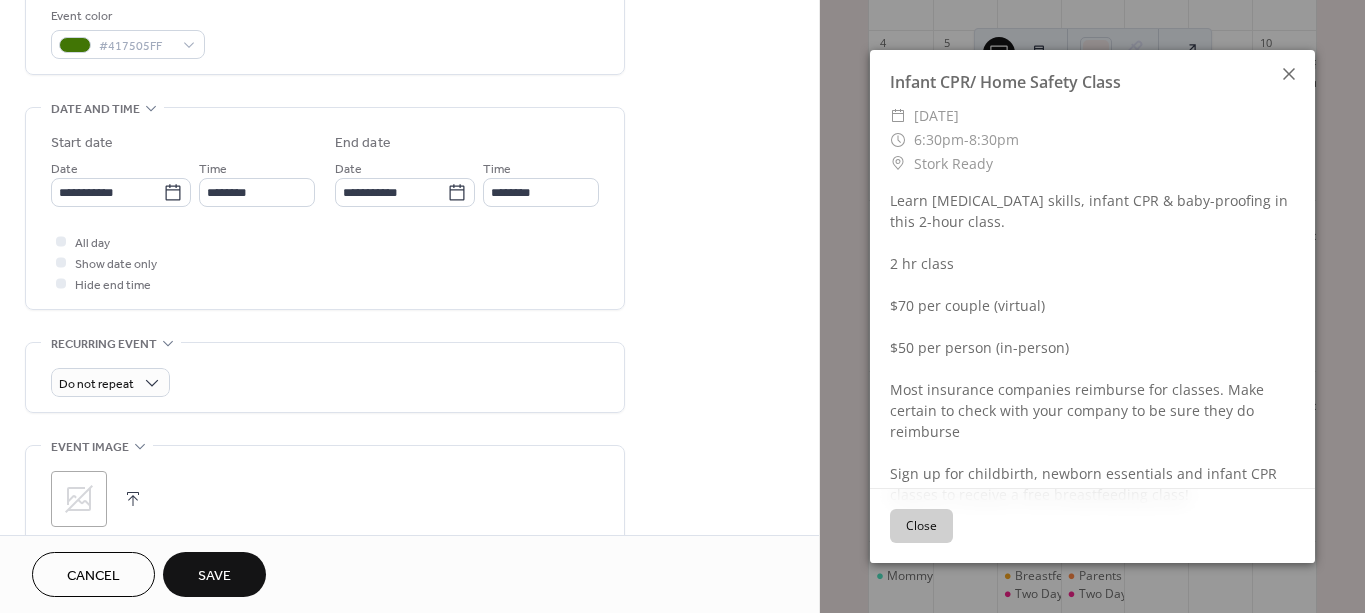 click 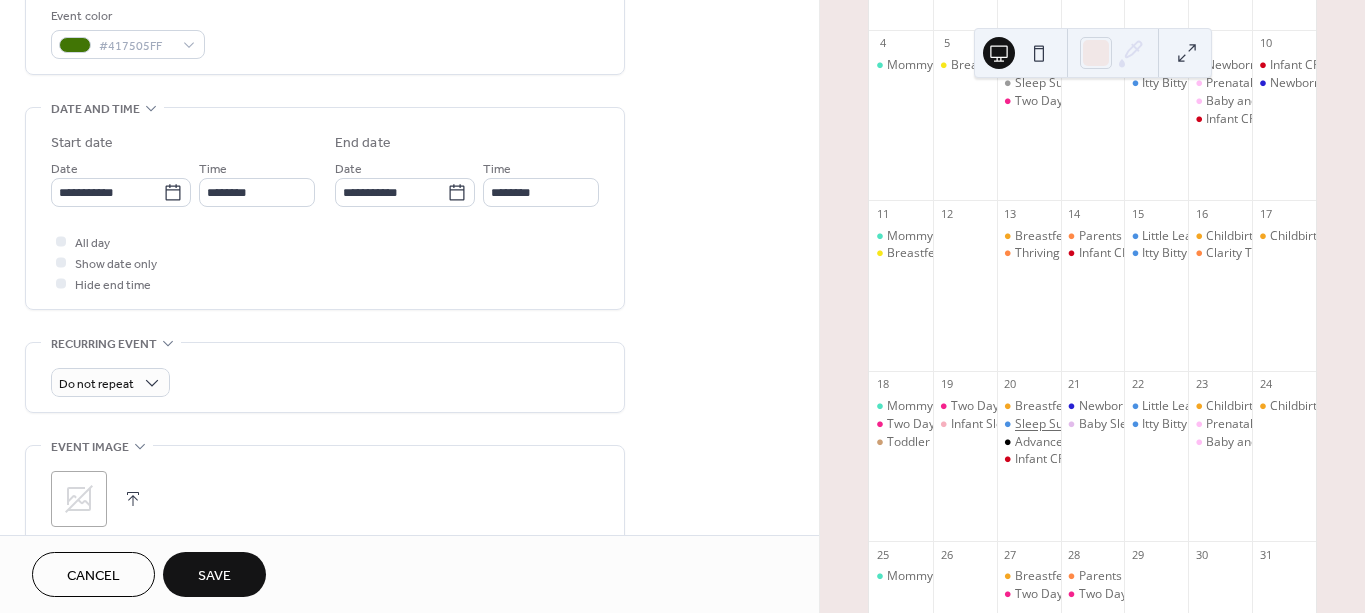 click on "Sleep Support Group" at bounding box center [1073, 424] 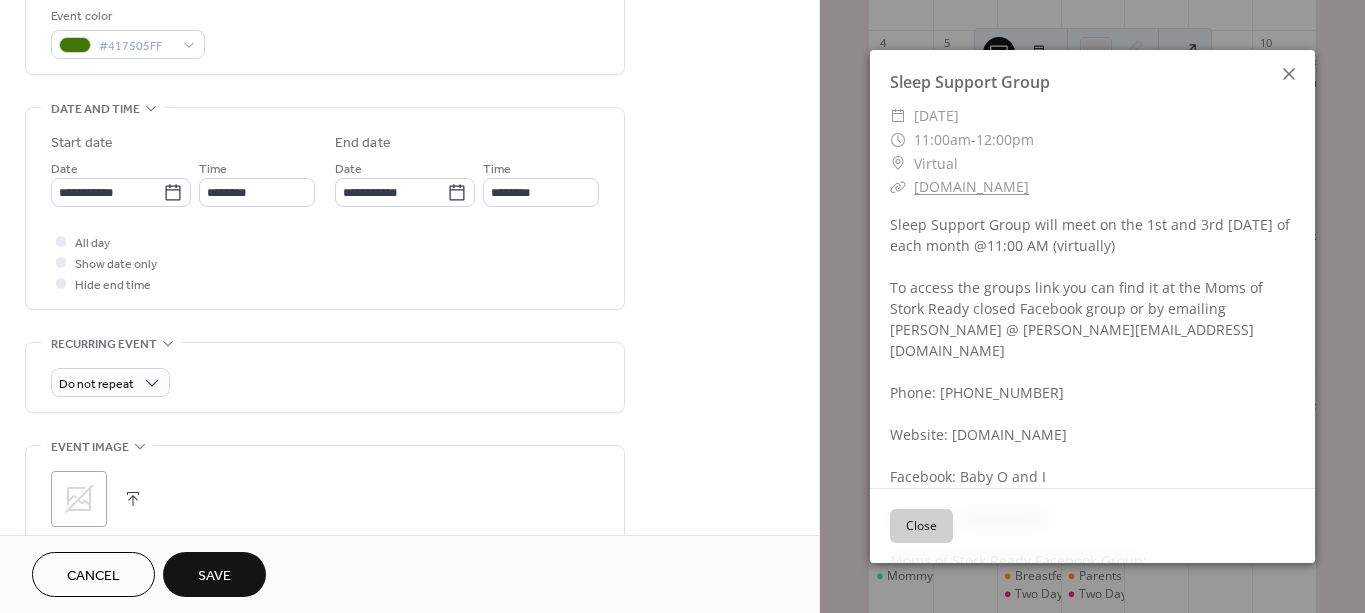 click 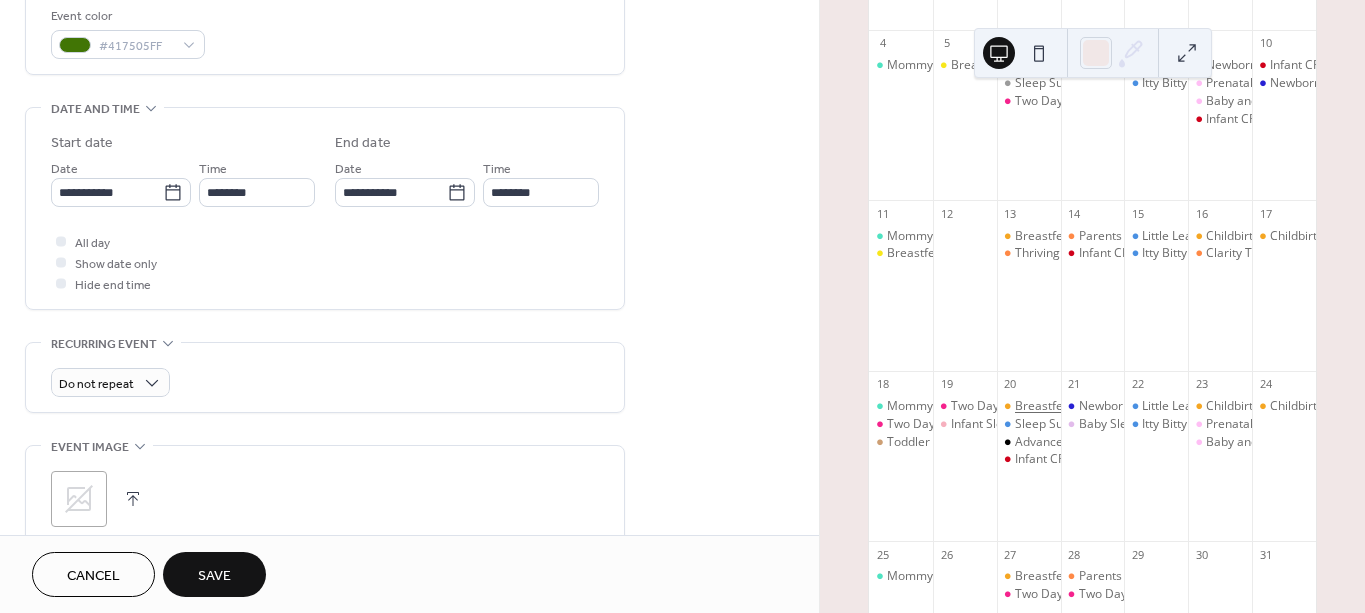 click on "Breastfeeding Support Group" at bounding box center [1097, 406] 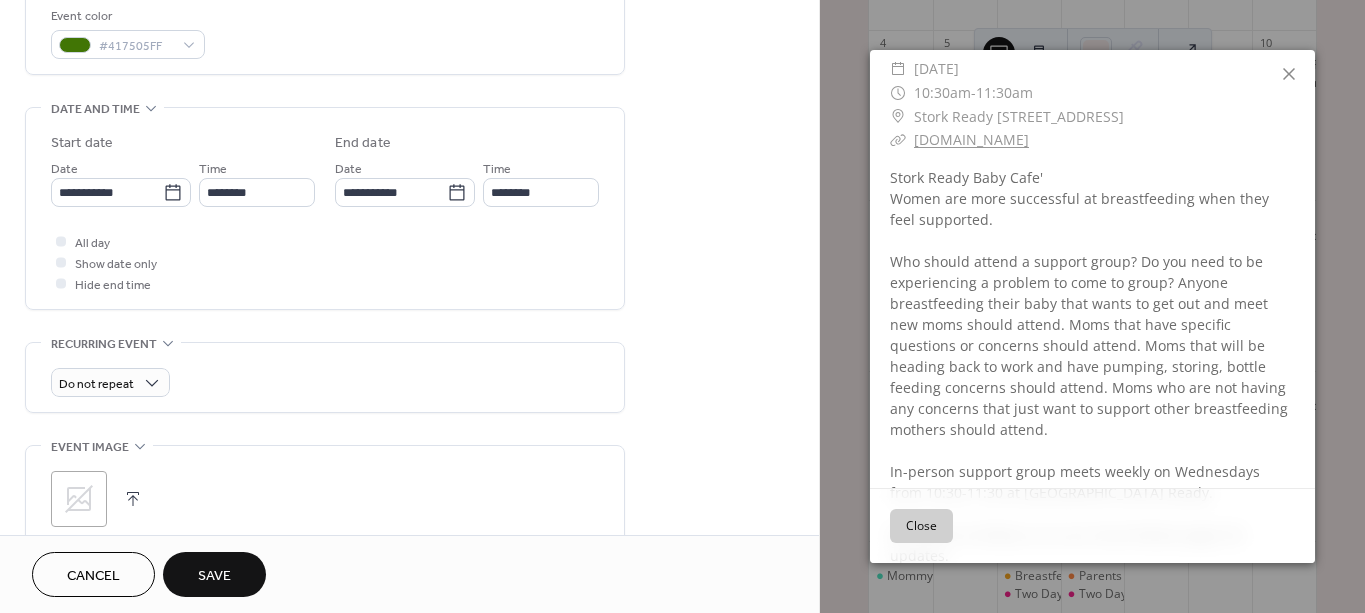 scroll, scrollTop: 52, scrollLeft: 0, axis: vertical 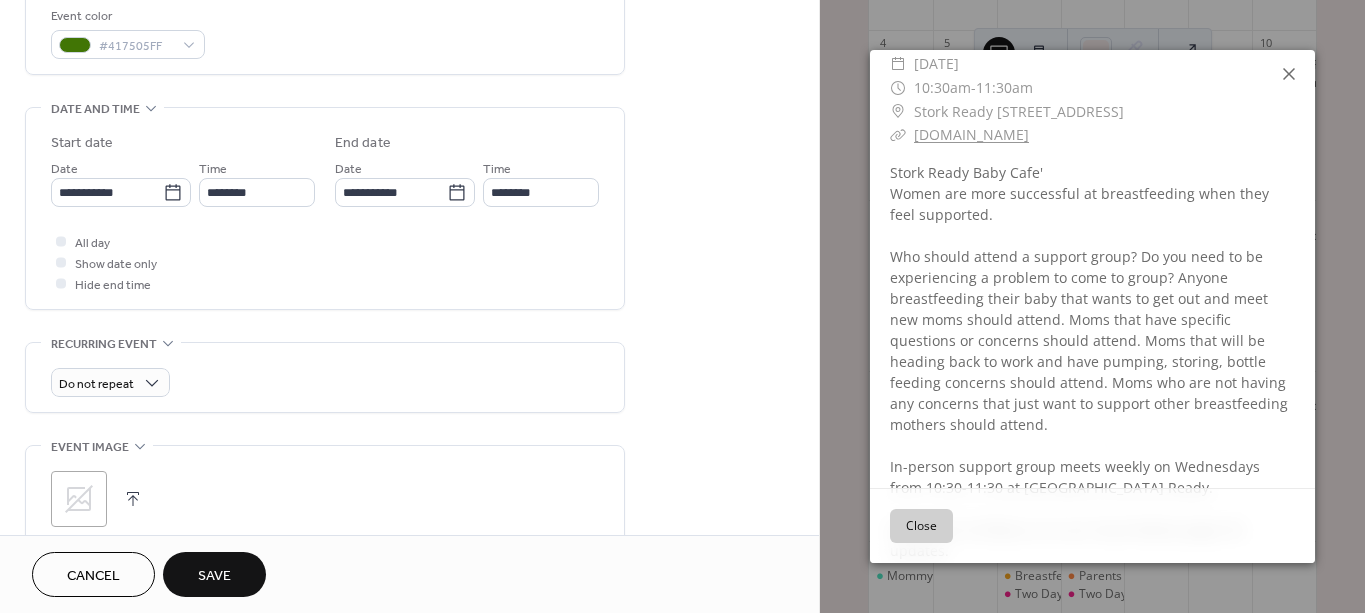 click 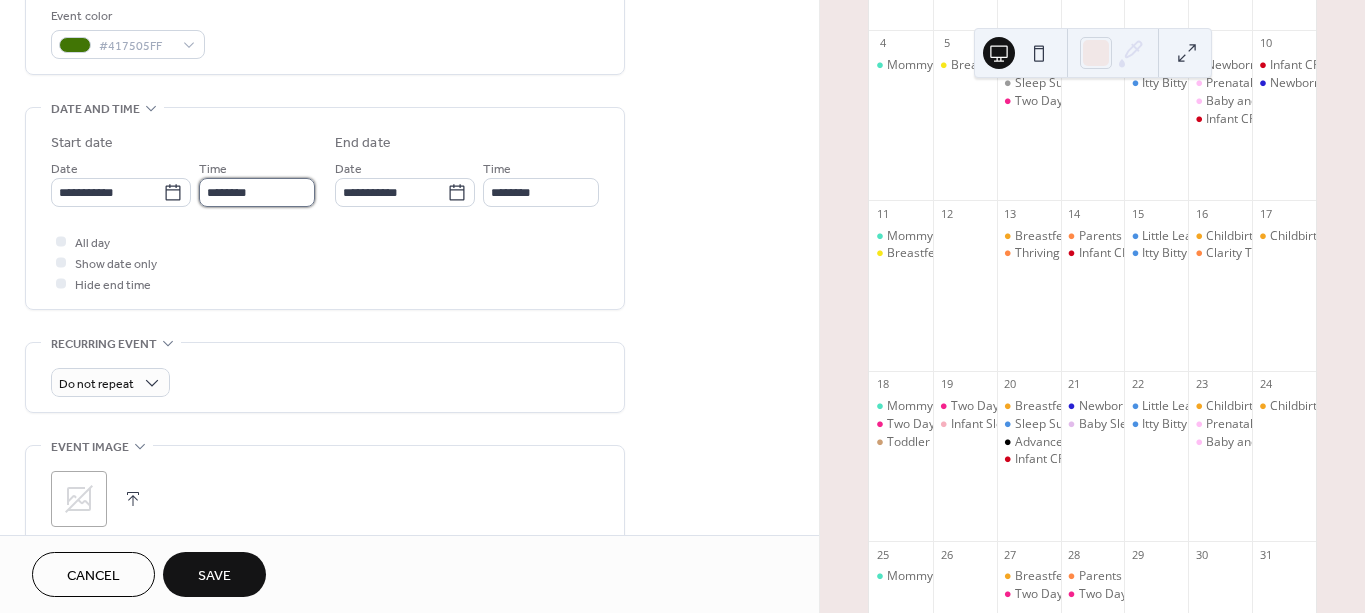 click on "********" at bounding box center (257, 192) 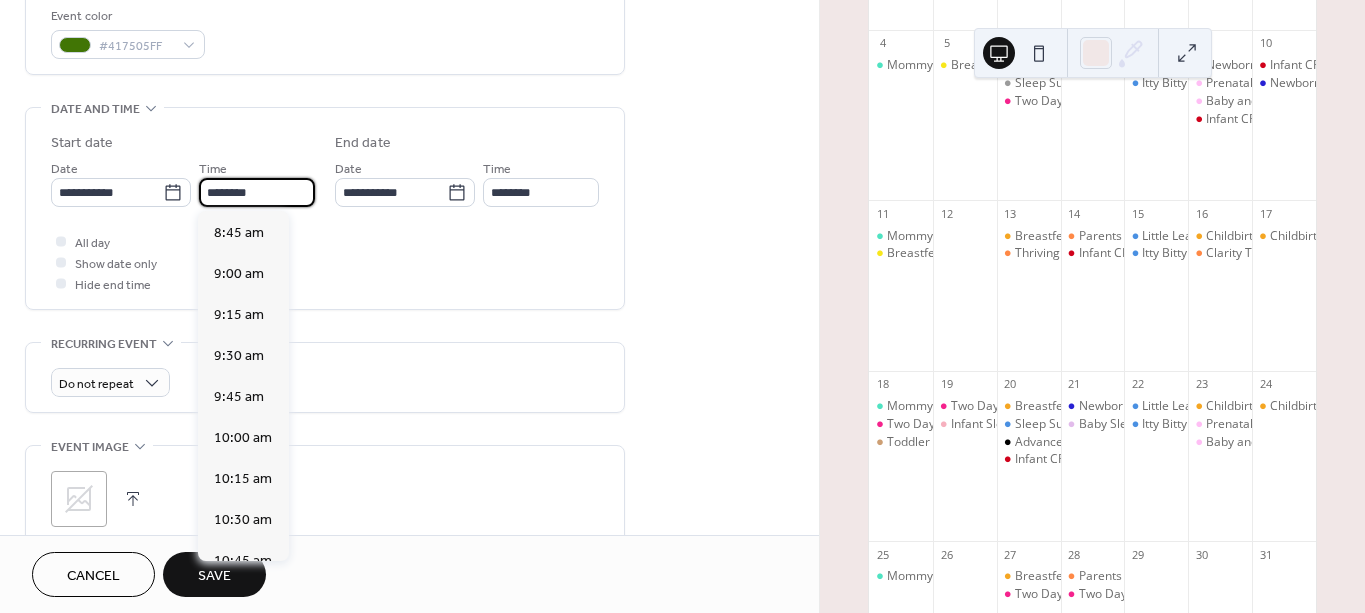 scroll, scrollTop: 1417, scrollLeft: 0, axis: vertical 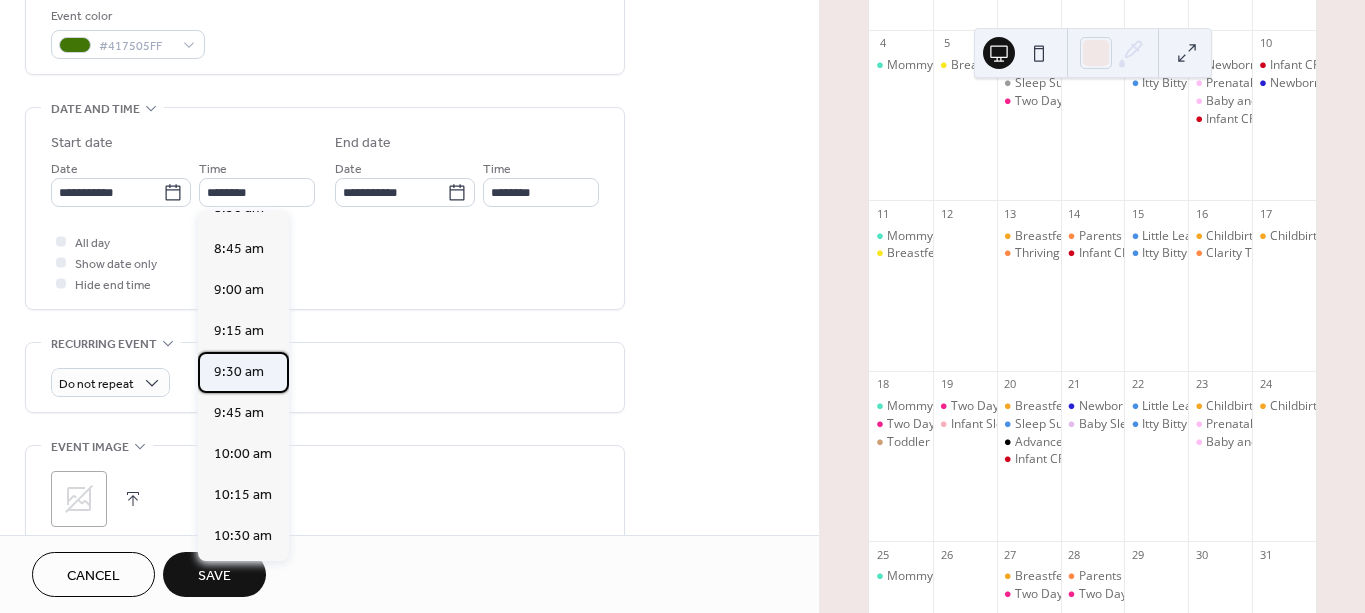 click on "9:30 am" at bounding box center (243, 372) 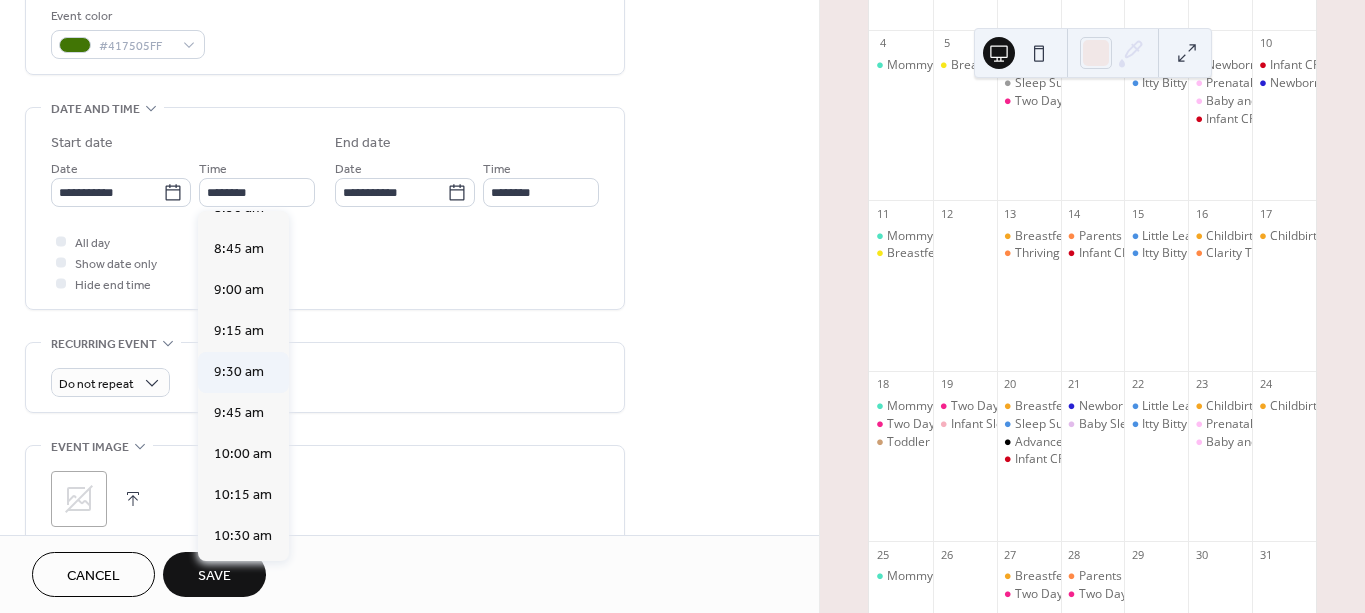 type on "*******" 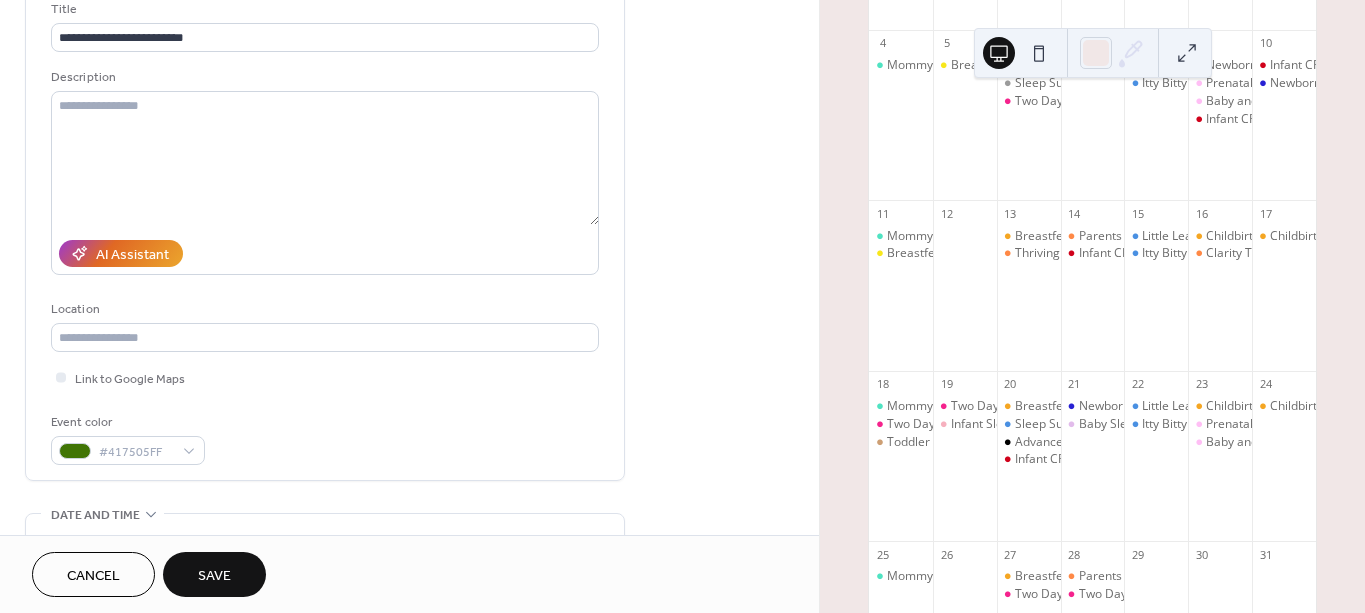scroll, scrollTop: 0, scrollLeft: 0, axis: both 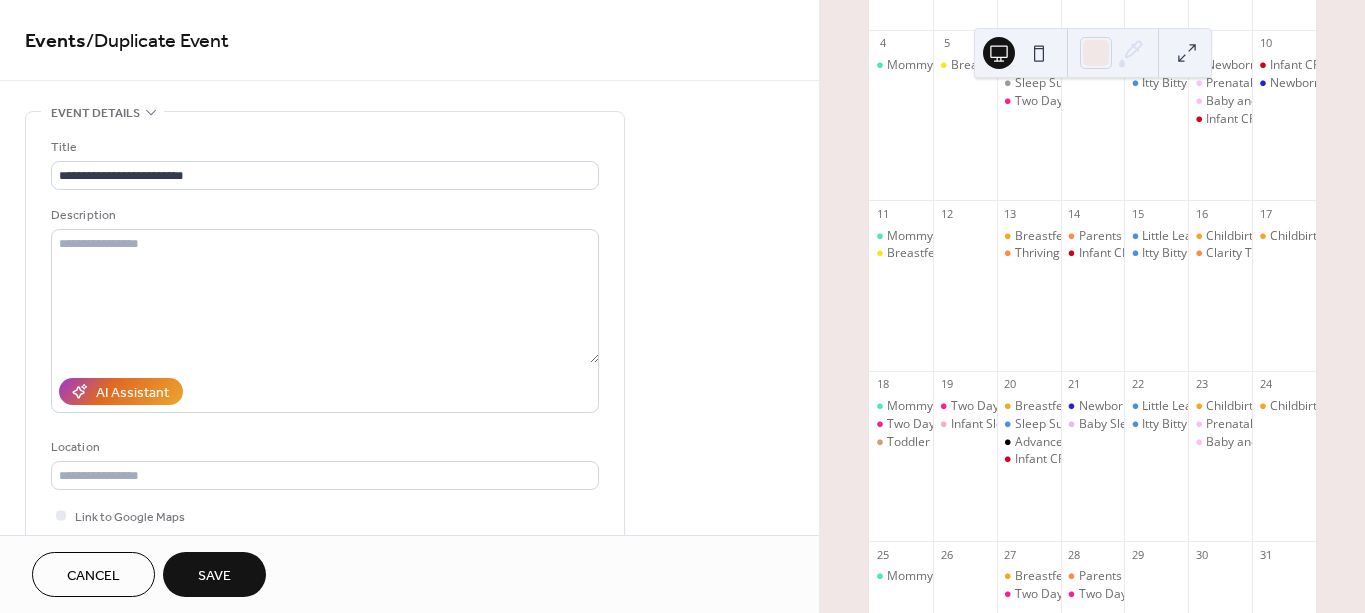 click on "Save" at bounding box center (214, 574) 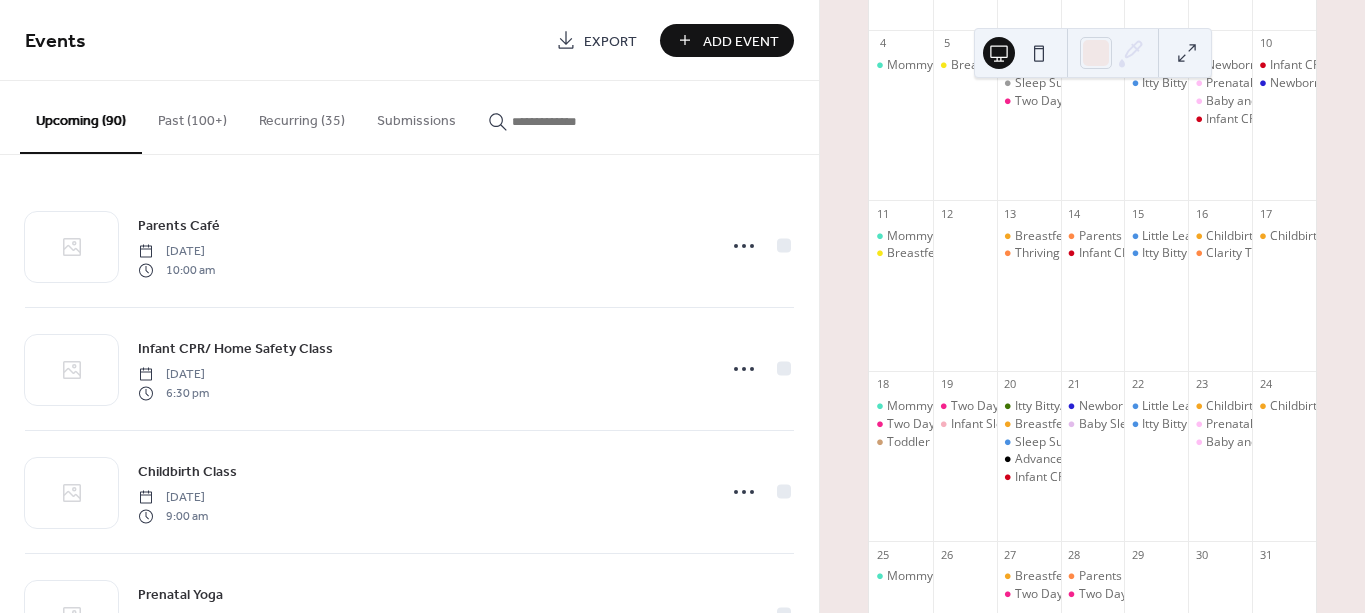 click at bounding box center [572, 121] 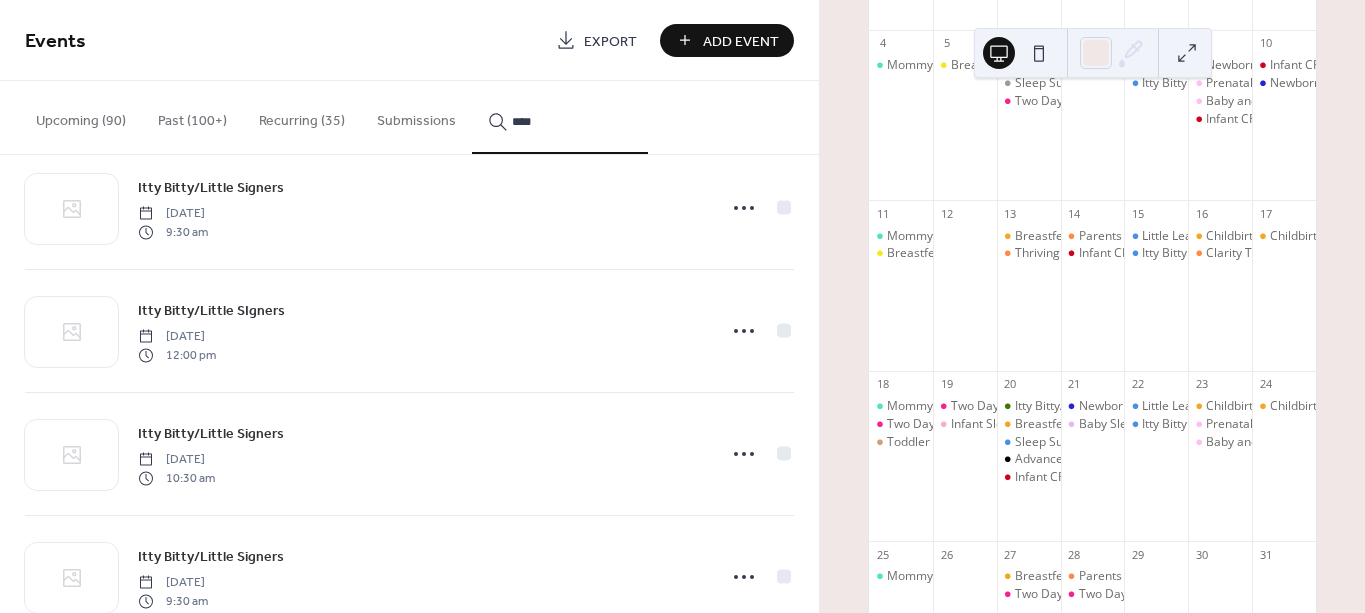 scroll, scrollTop: 216, scrollLeft: 0, axis: vertical 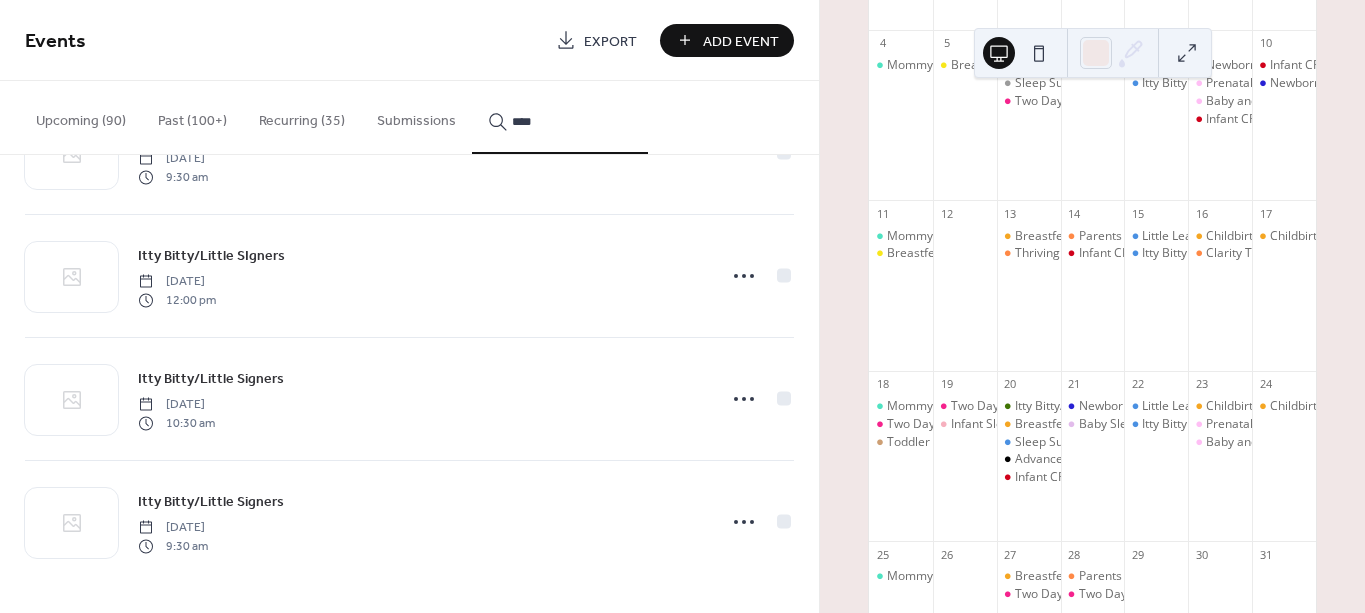 type on "****" 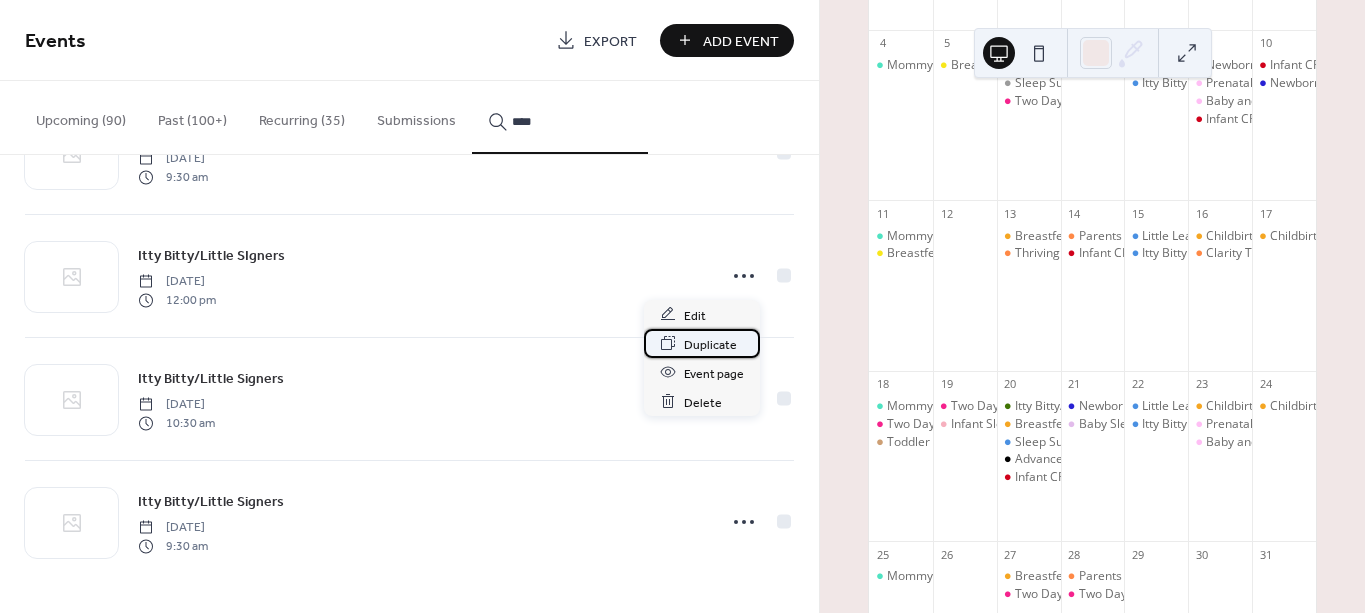 click on "Duplicate" at bounding box center [710, 344] 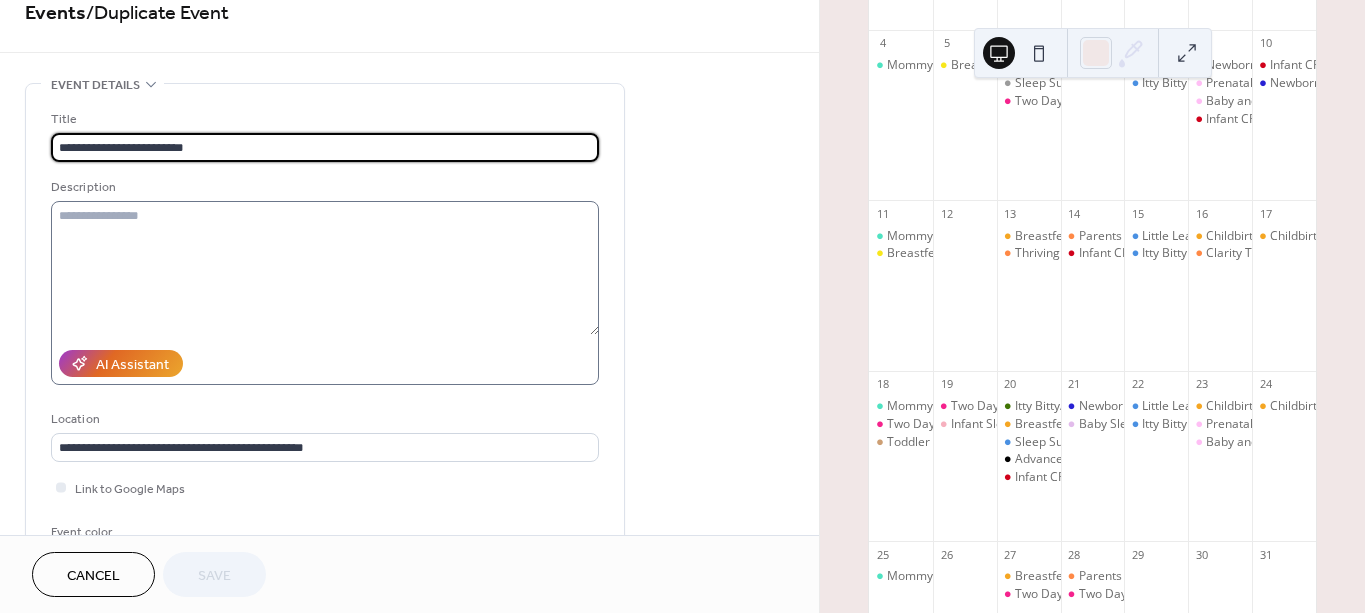 scroll, scrollTop: 30, scrollLeft: 0, axis: vertical 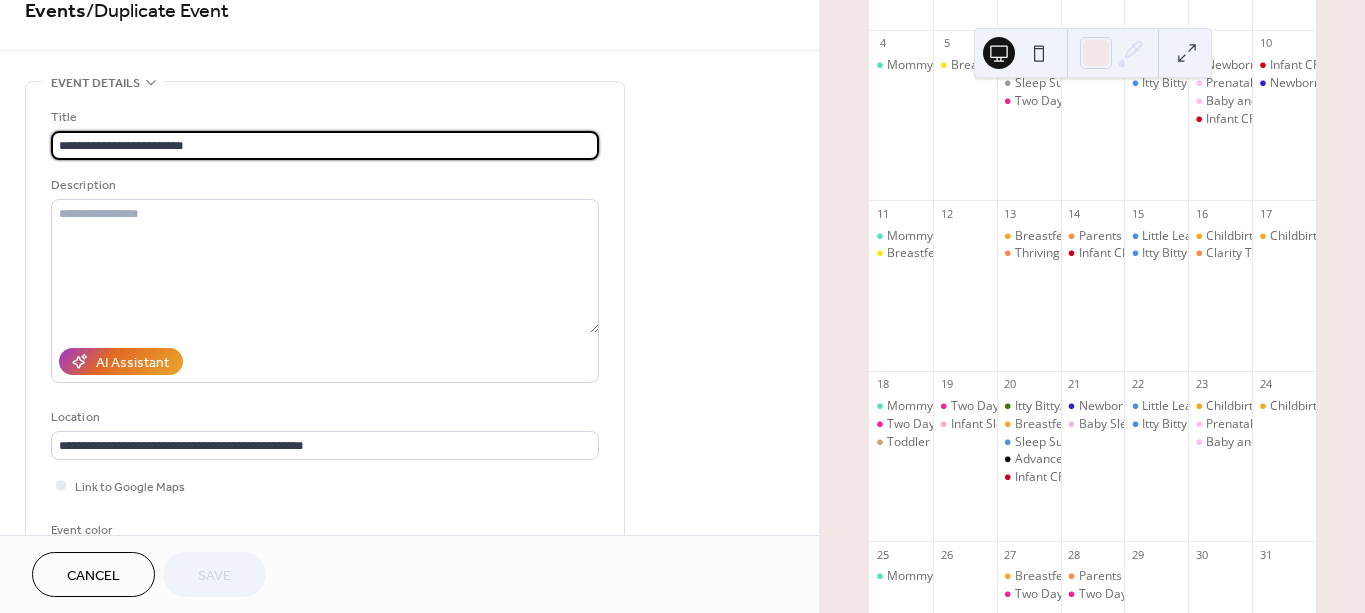 click on "**********" at bounding box center (325, 145) 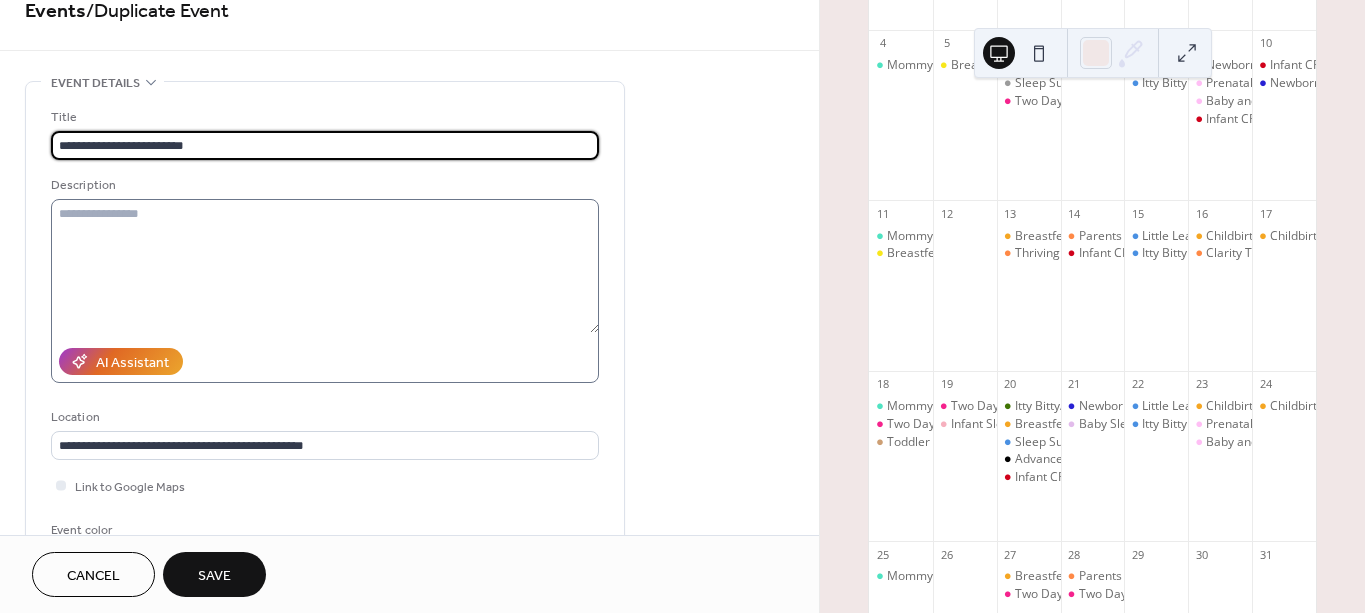 type on "**********" 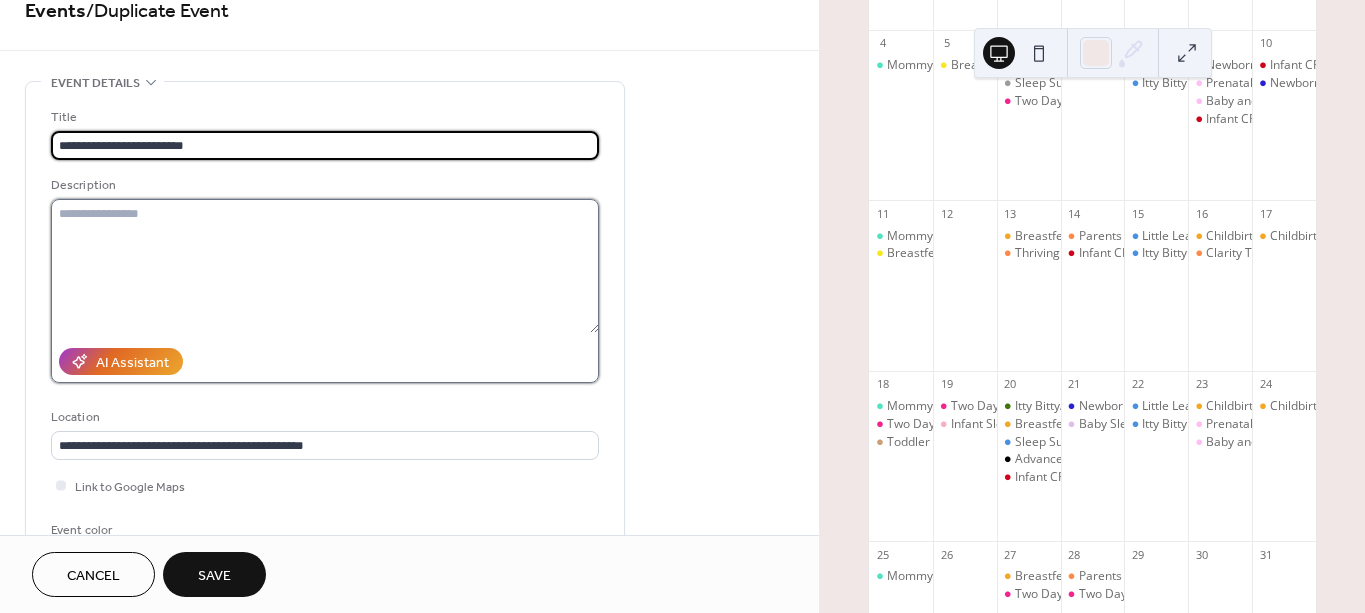 click at bounding box center (325, 266) 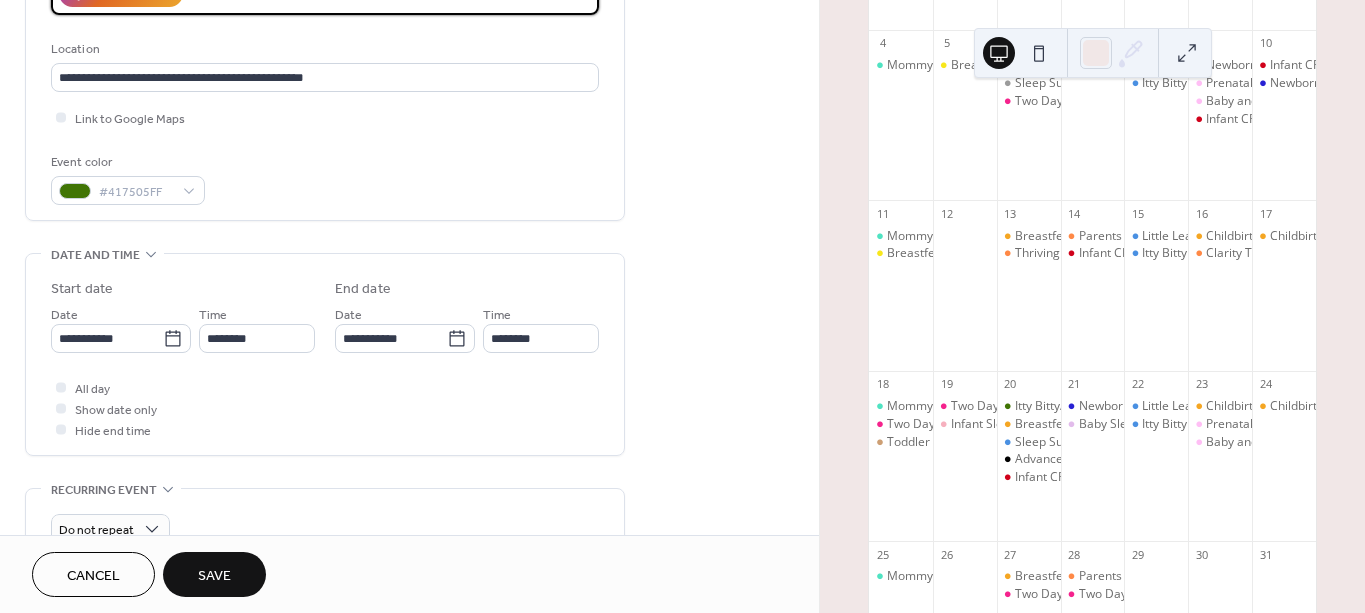 scroll, scrollTop: 404, scrollLeft: 0, axis: vertical 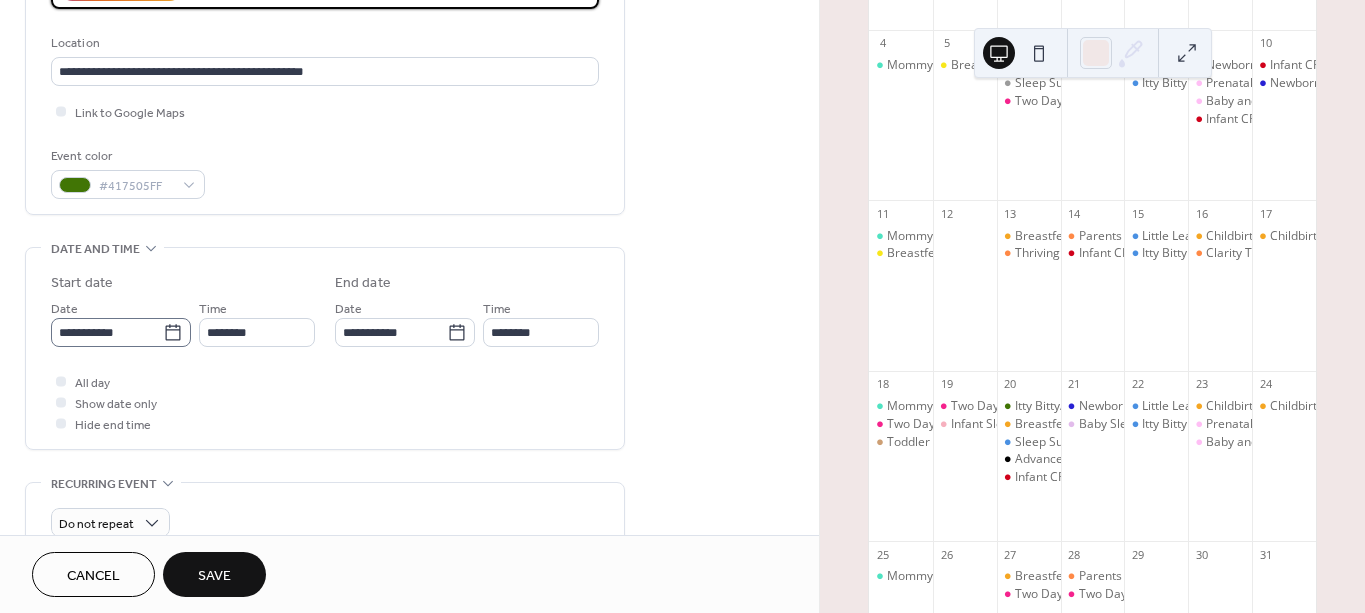 click 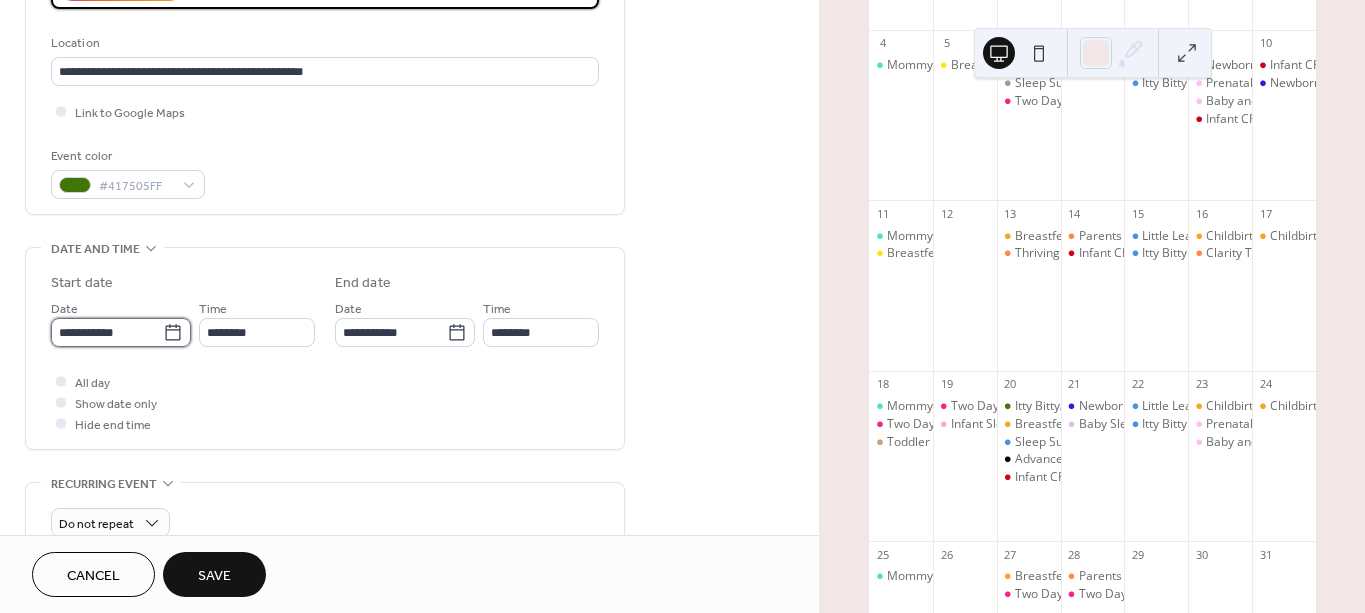 click on "**********" at bounding box center (107, 332) 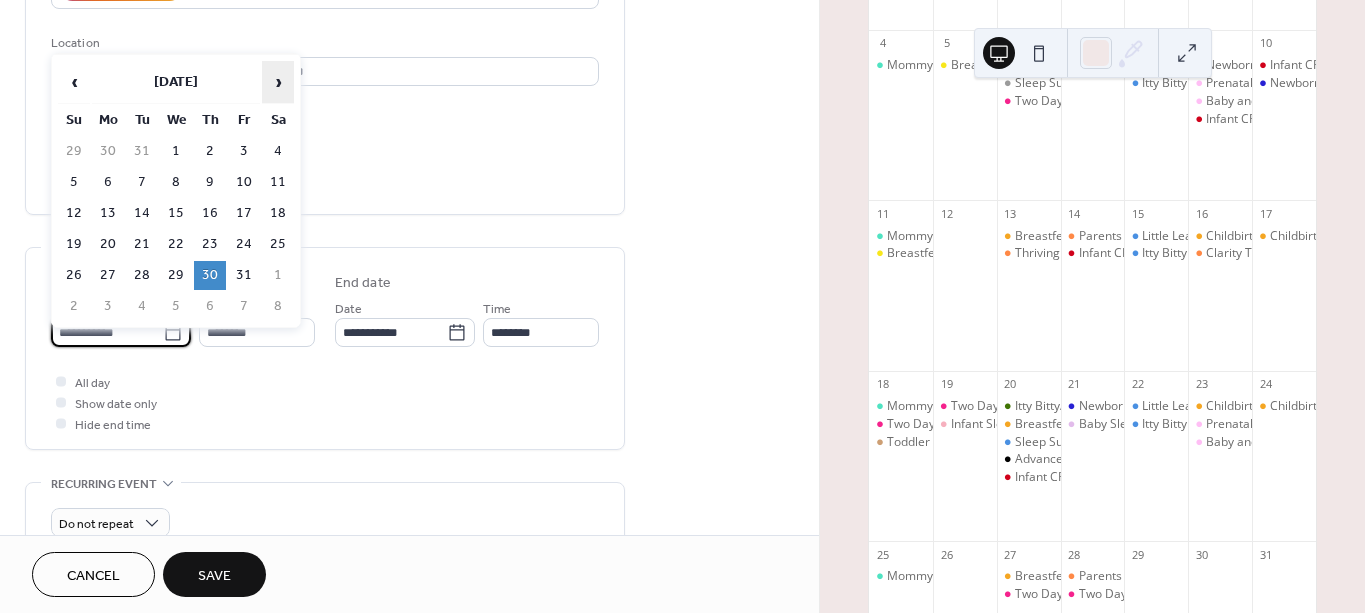 click on "›" at bounding box center (278, 82) 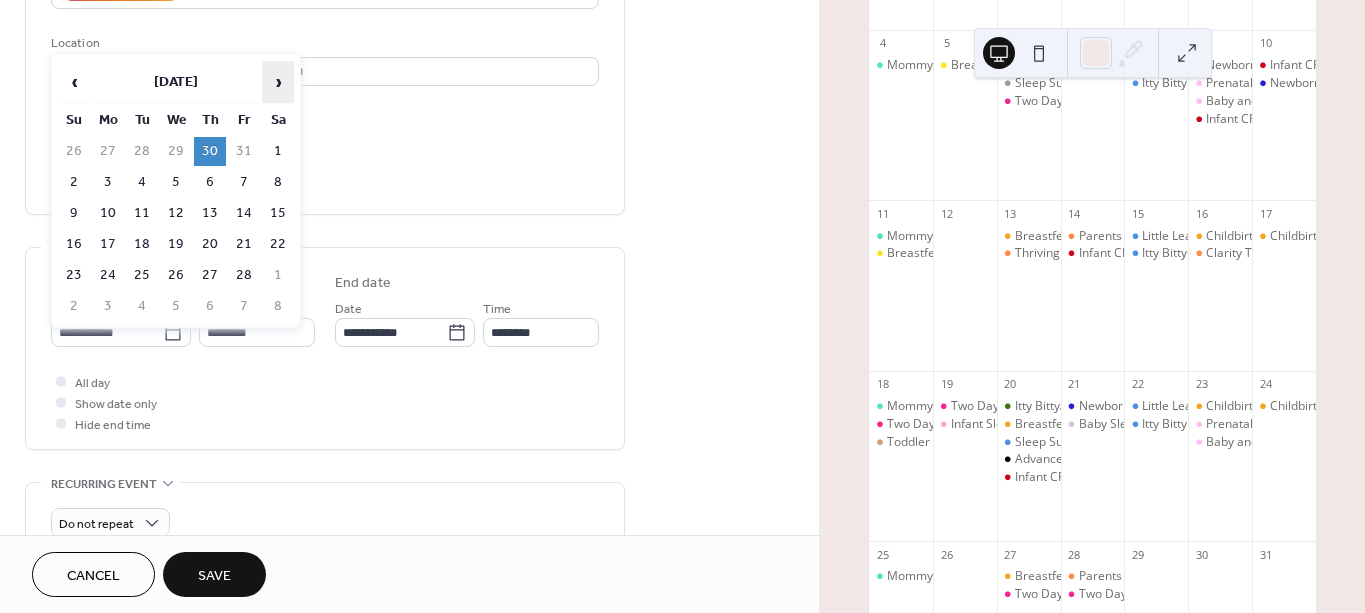 click on "›" at bounding box center [278, 82] 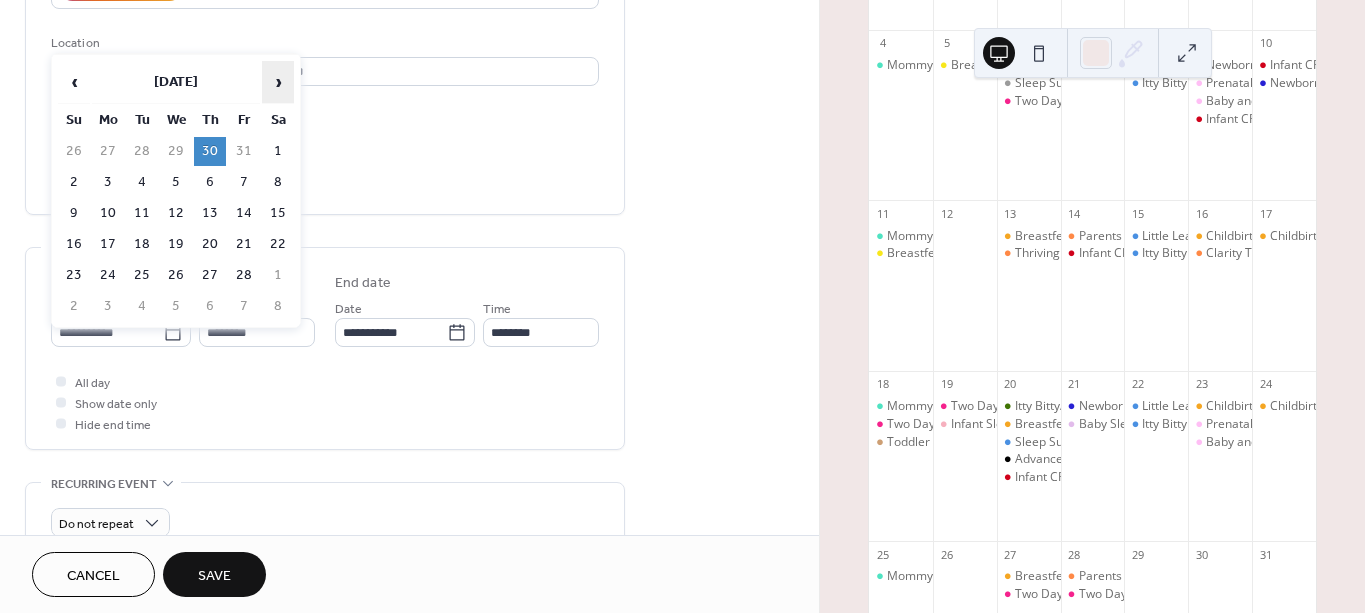 click on "›" at bounding box center [278, 82] 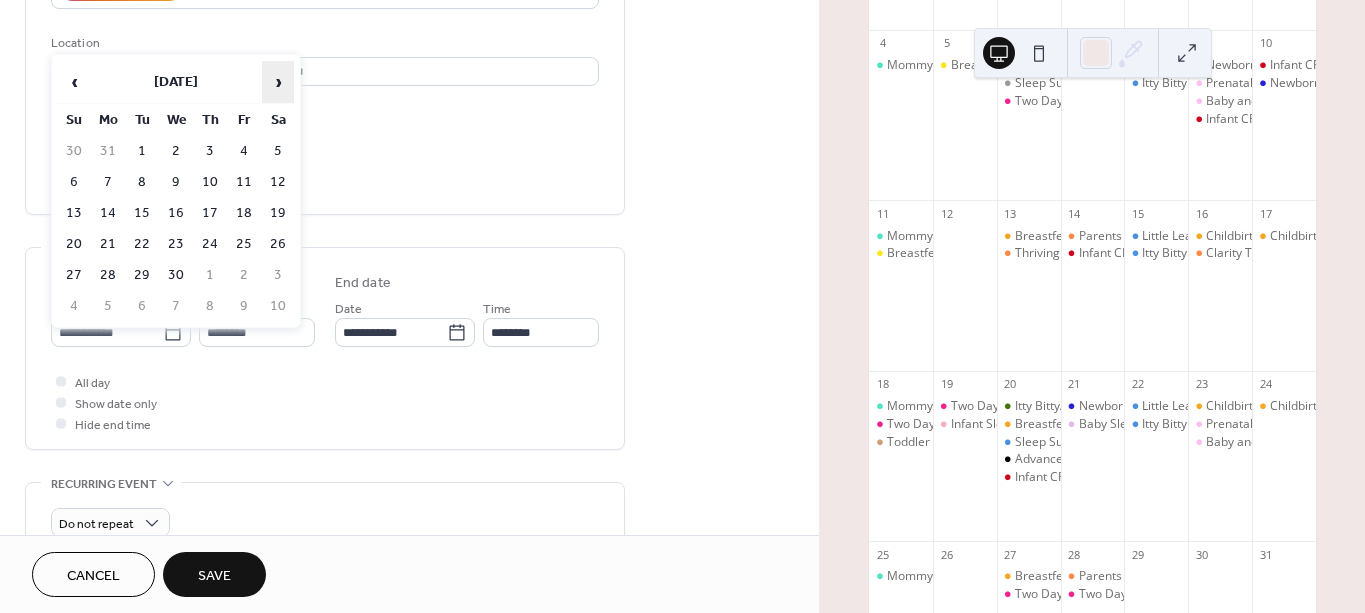 click on "›" at bounding box center (278, 82) 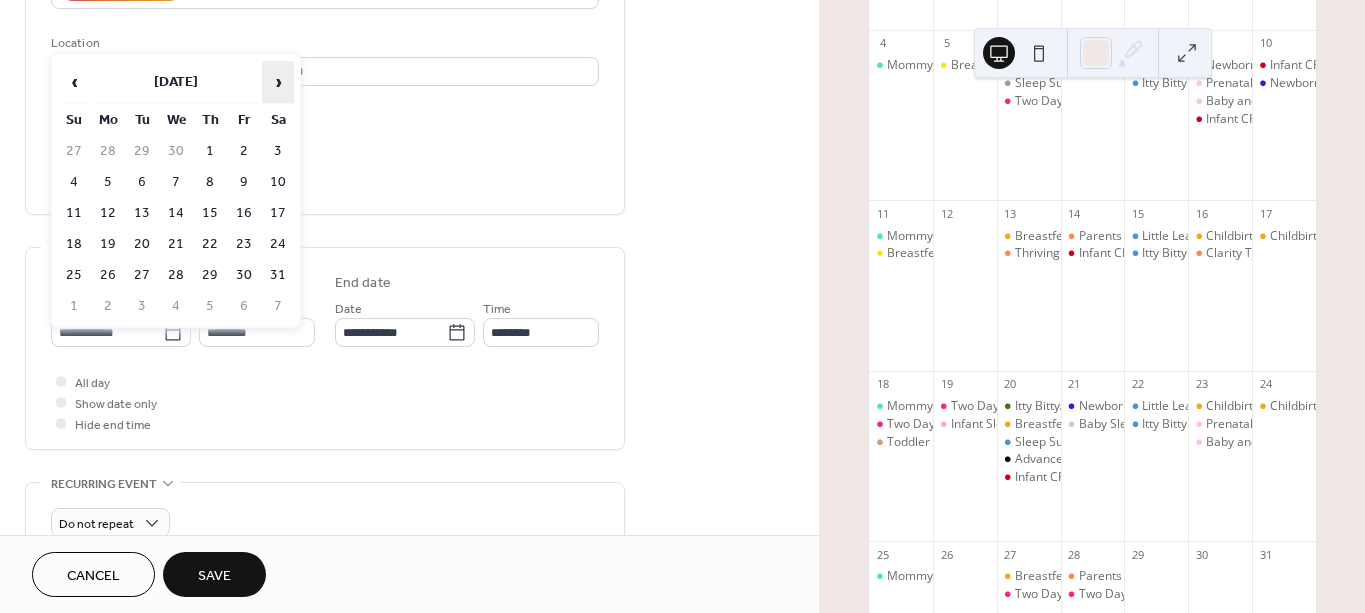 click on "›" at bounding box center (278, 82) 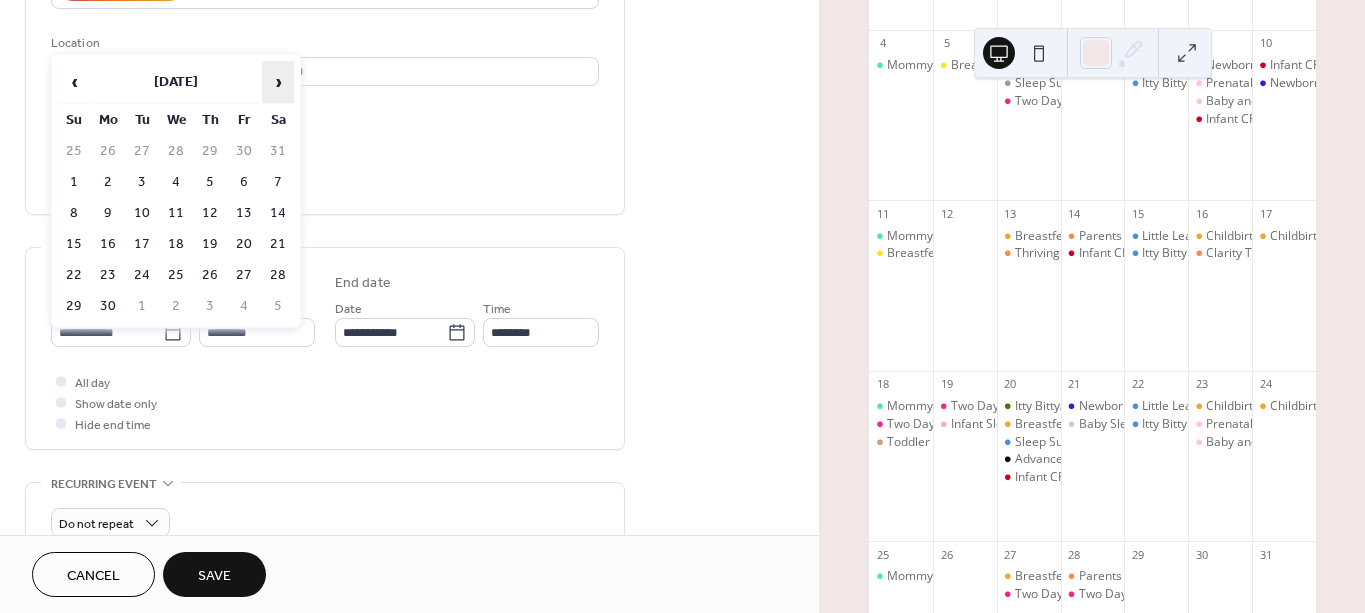 click on "›" at bounding box center [278, 82] 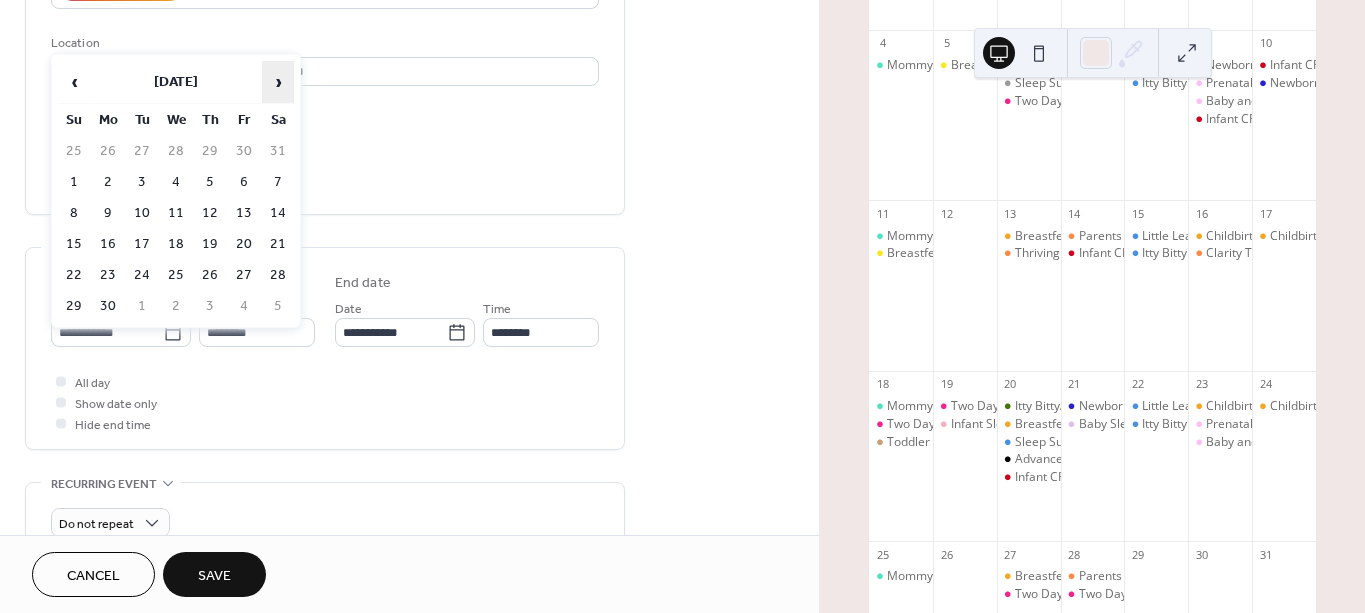 click on "›" at bounding box center (278, 82) 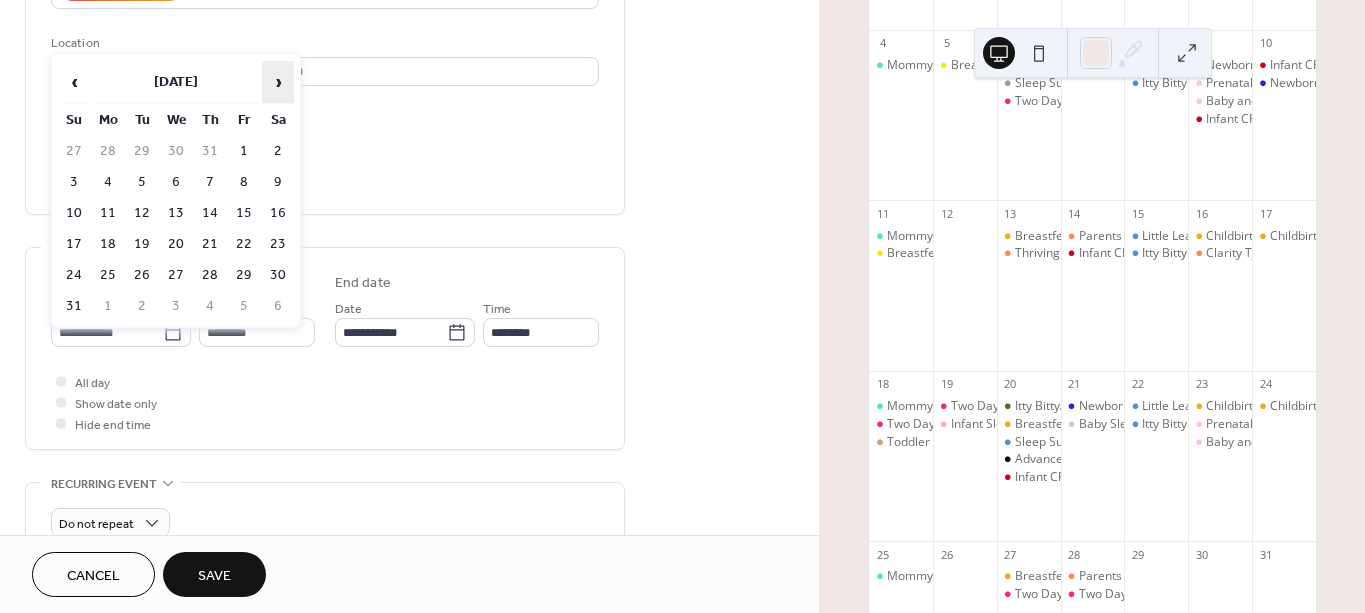 click on "›" at bounding box center [278, 82] 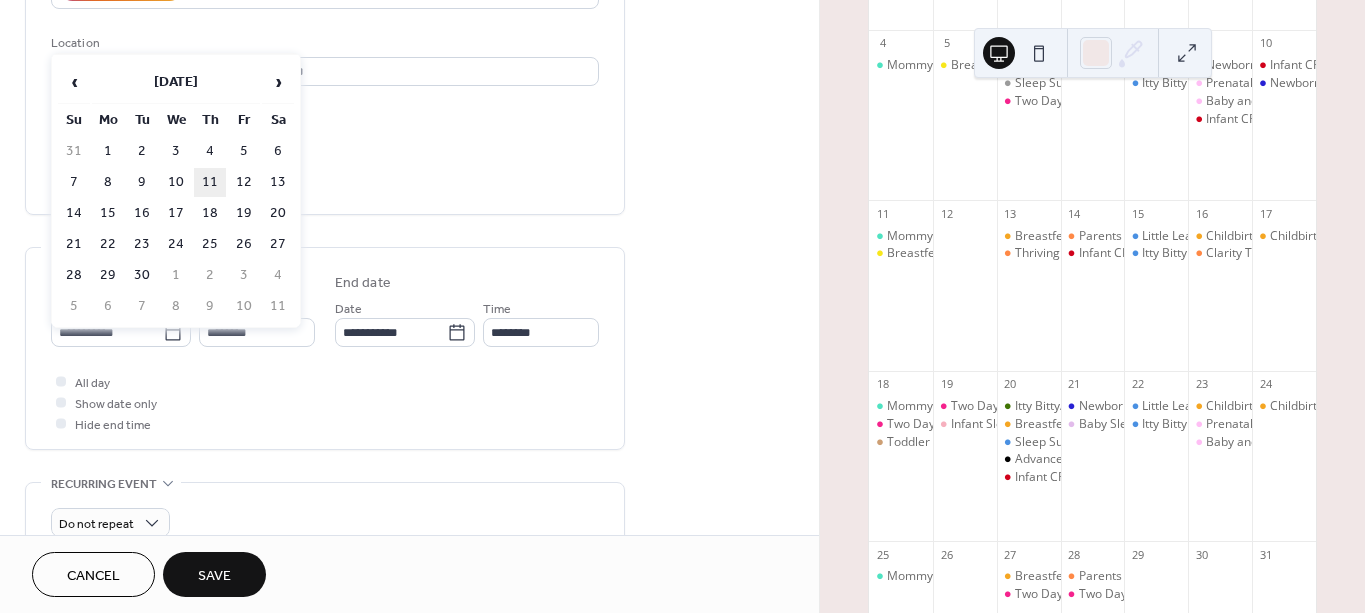 click on "11" at bounding box center [210, 182] 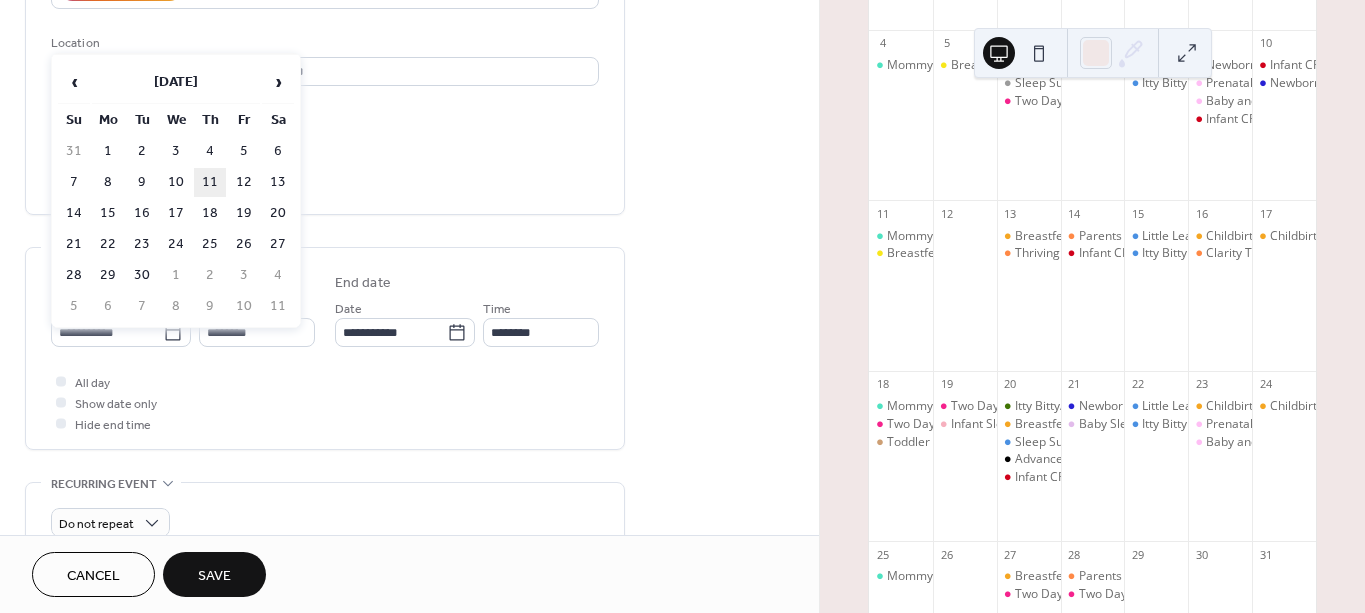 type on "**********" 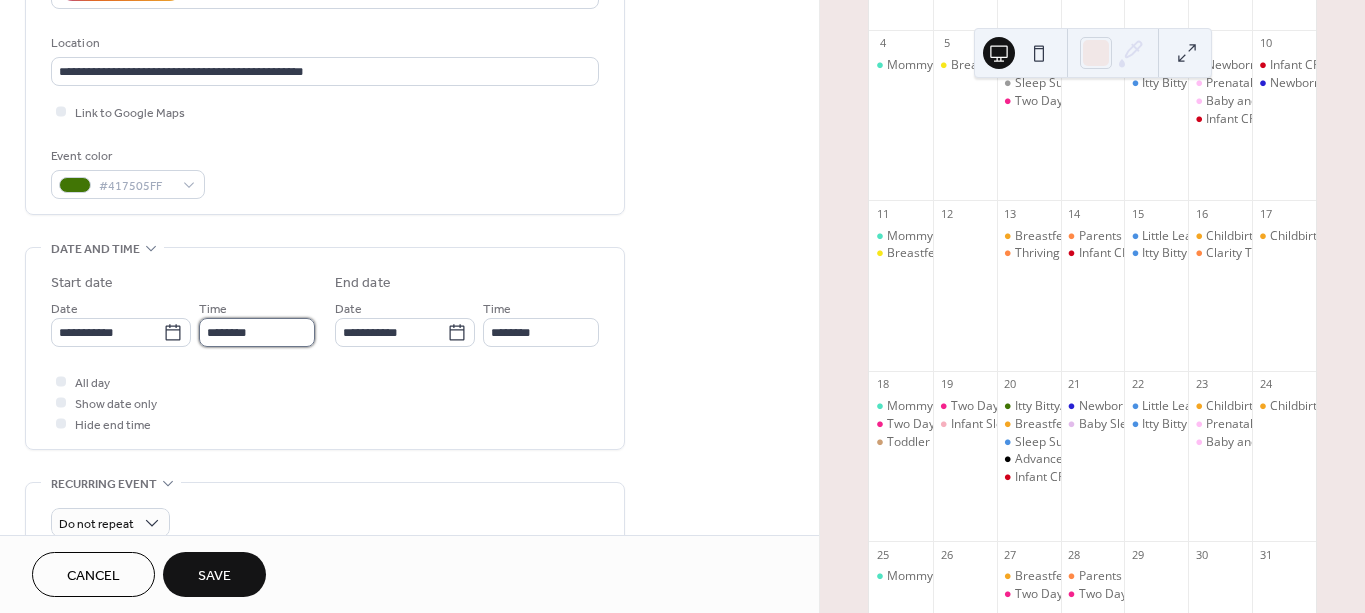 click on "********" at bounding box center (257, 332) 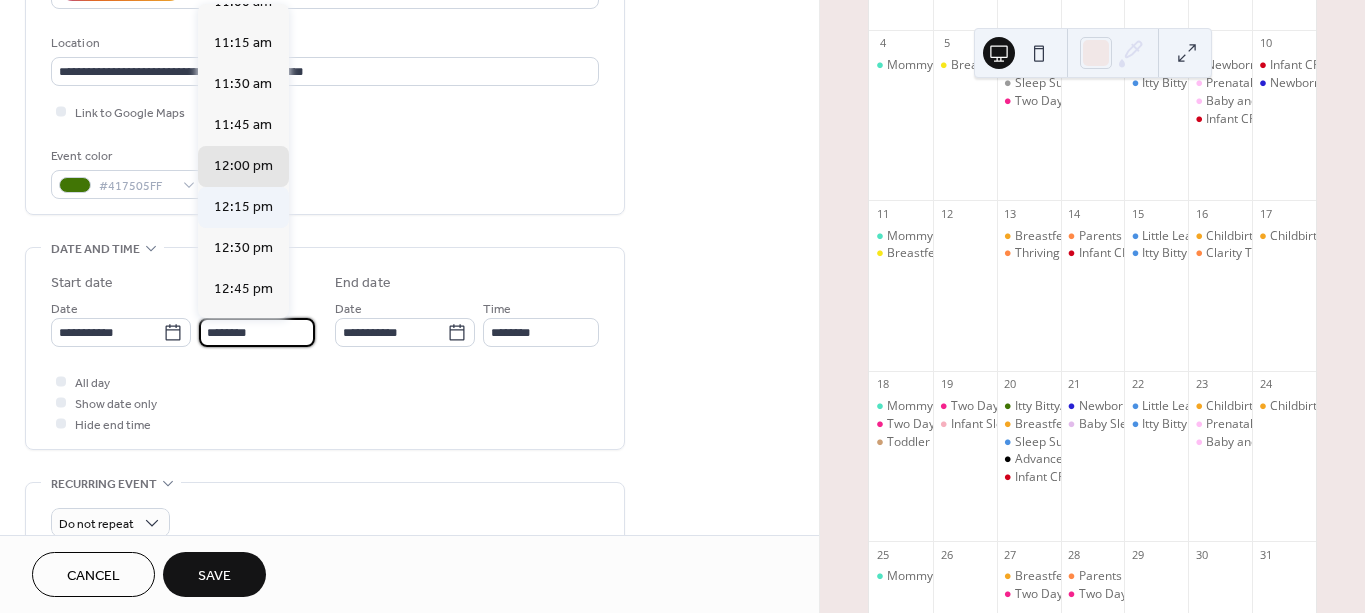 scroll, scrollTop: 1825, scrollLeft: 0, axis: vertical 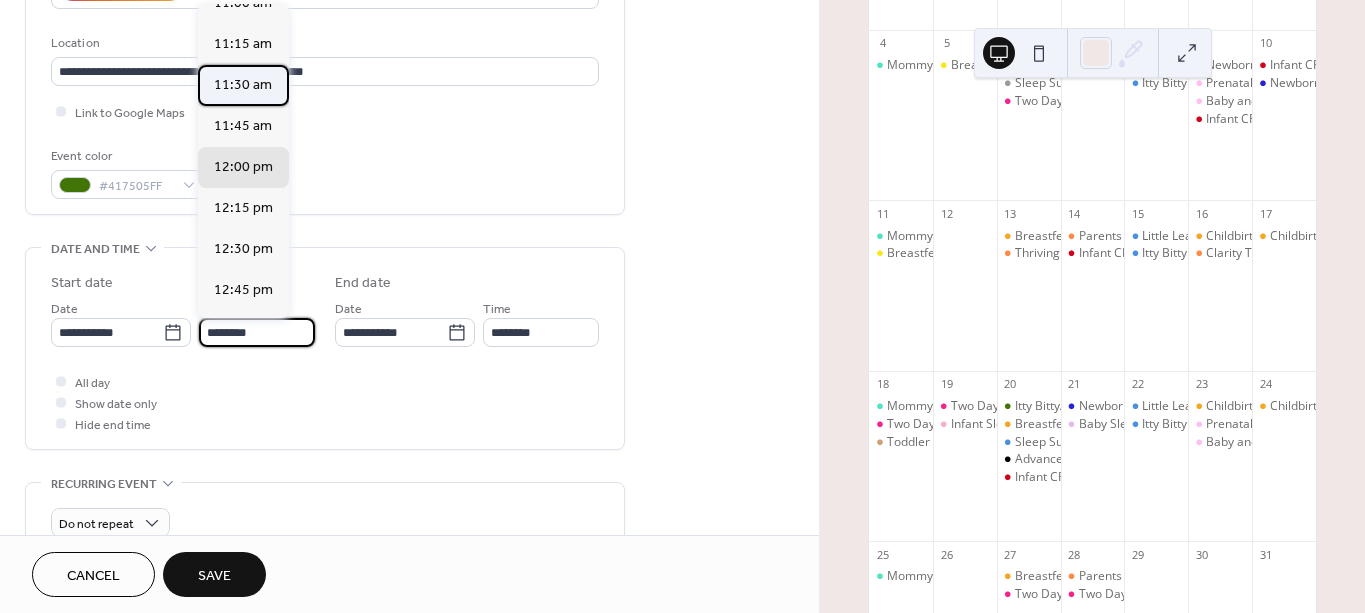 click on "11:30 am" at bounding box center [243, 85] 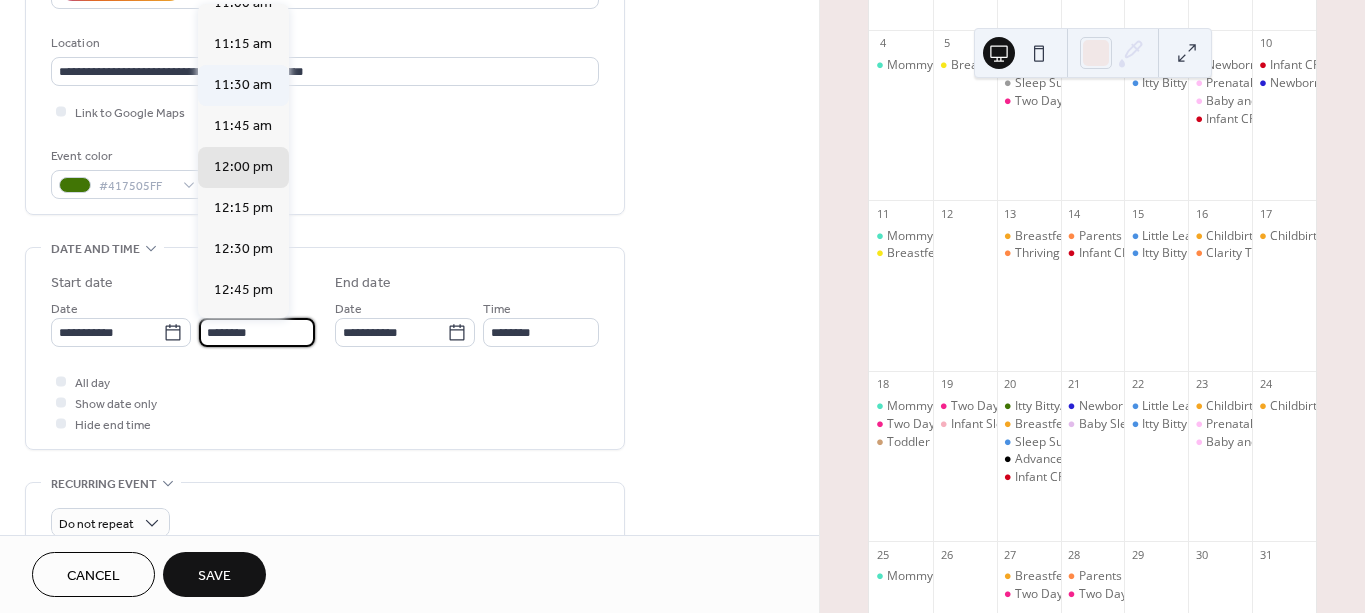 type on "********" 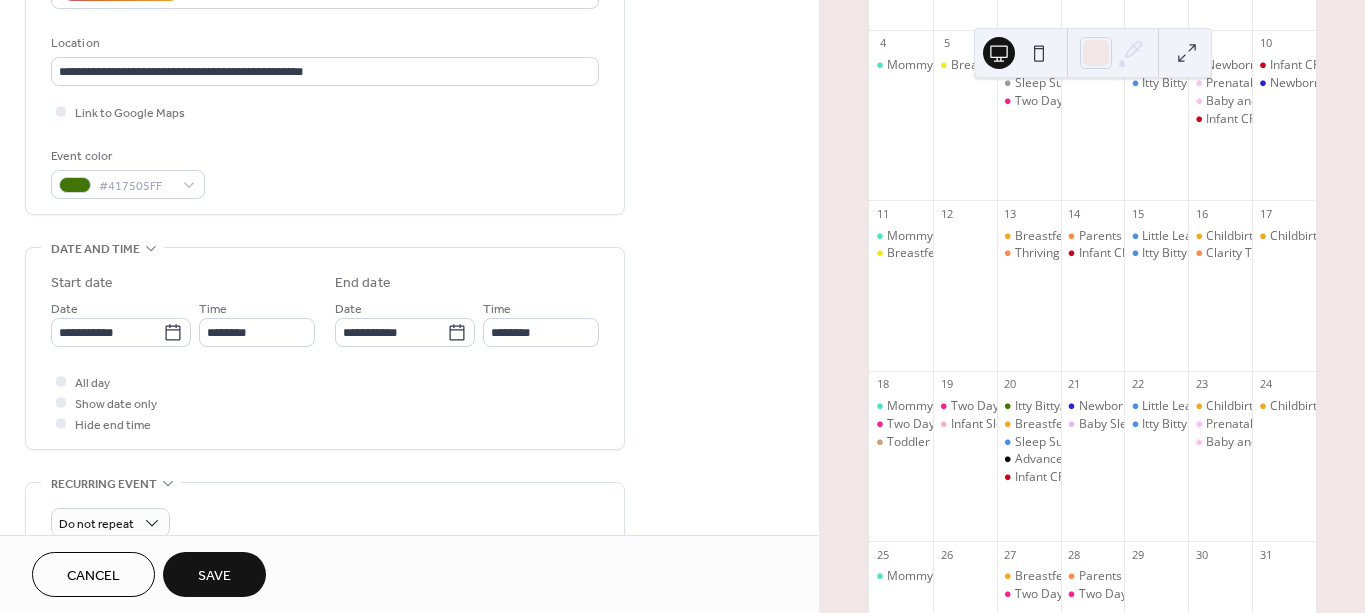 click on "**********" at bounding box center (325, 348) 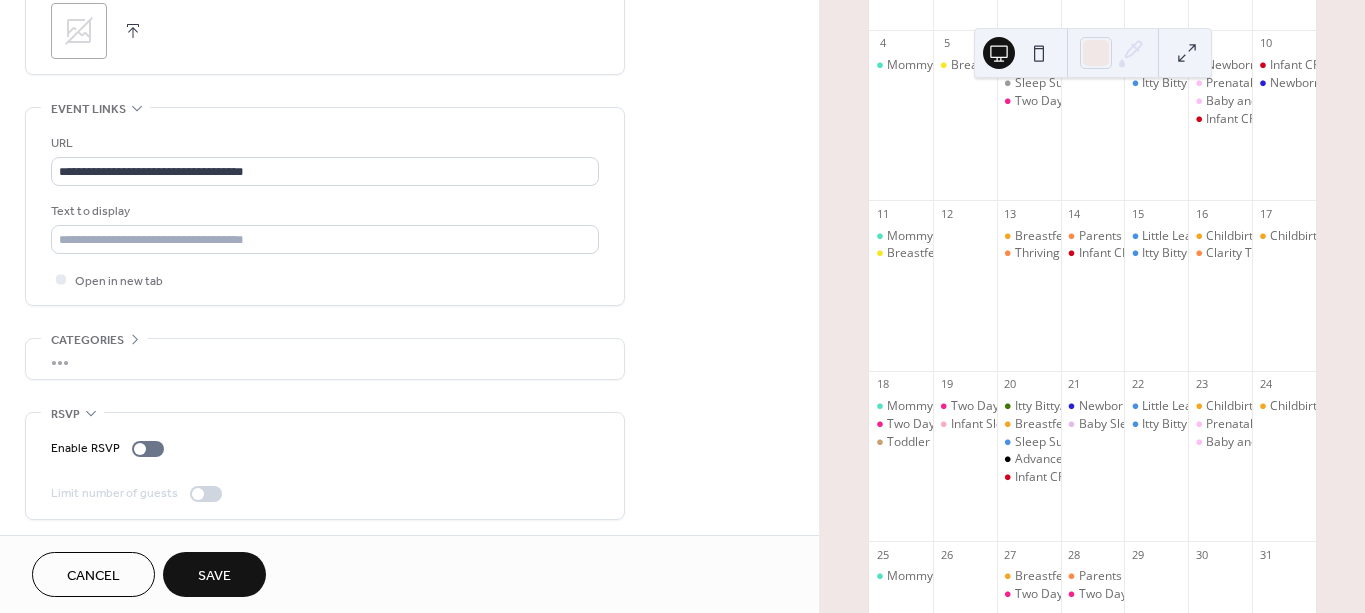 scroll, scrollTop: 1017, scrollLeft: 0, axis: vertical 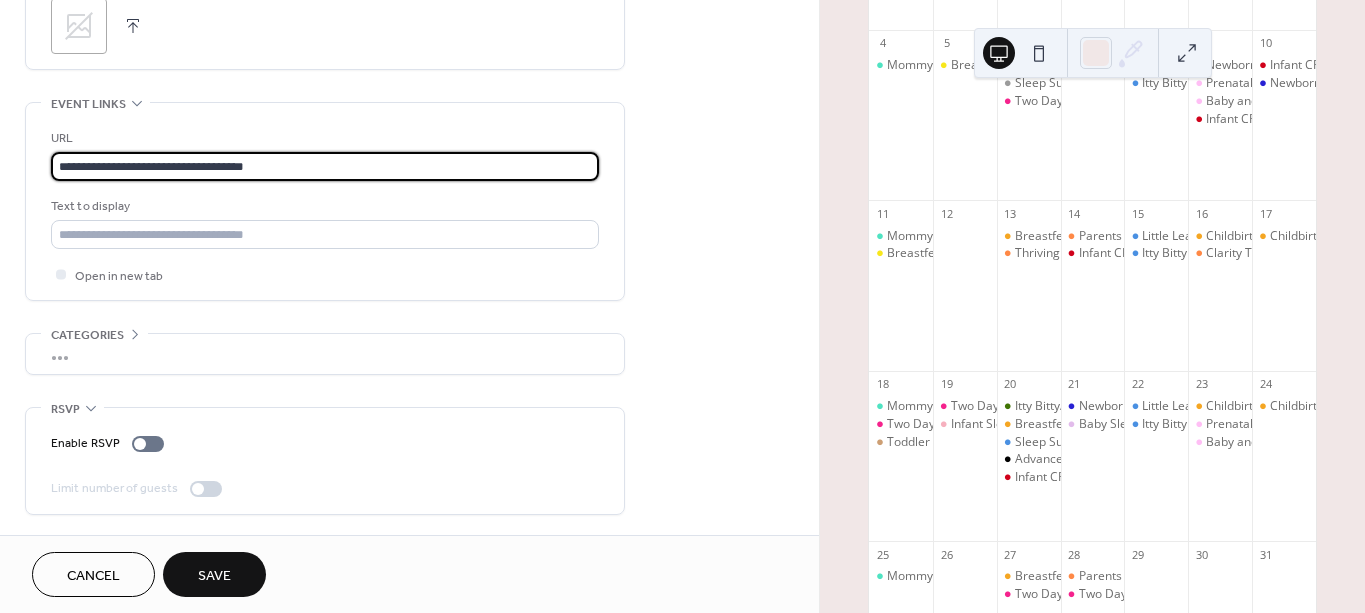 click on "**********" at bounding box center (325, 166) 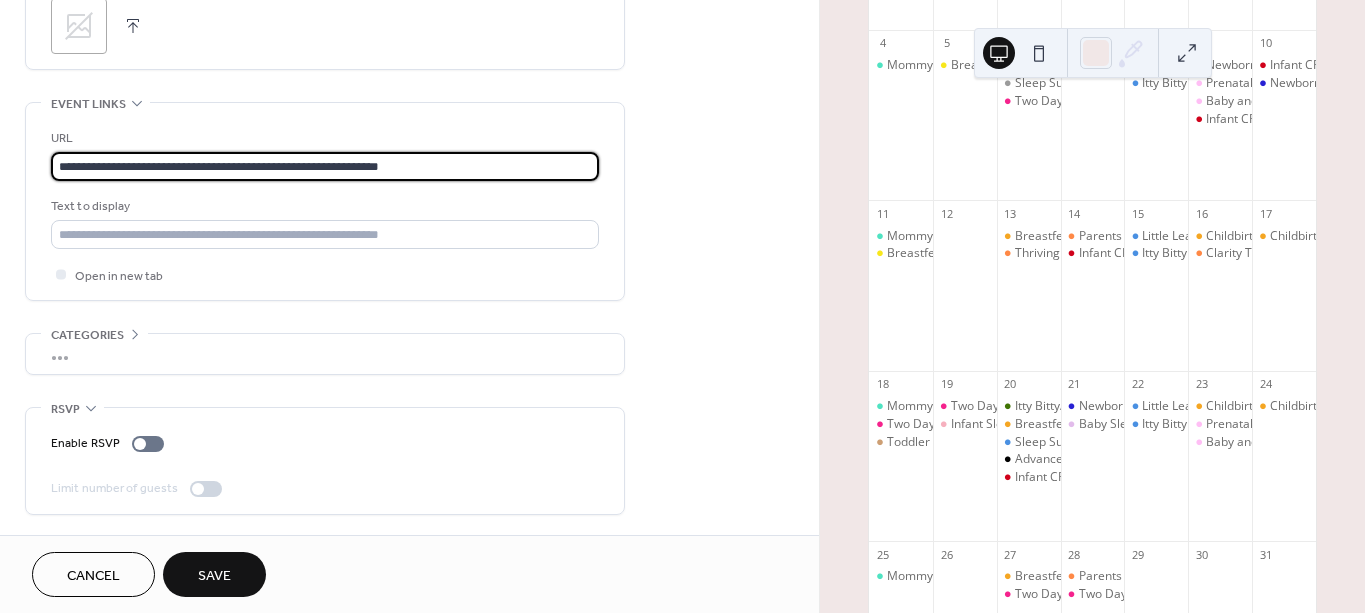 type on "**********" 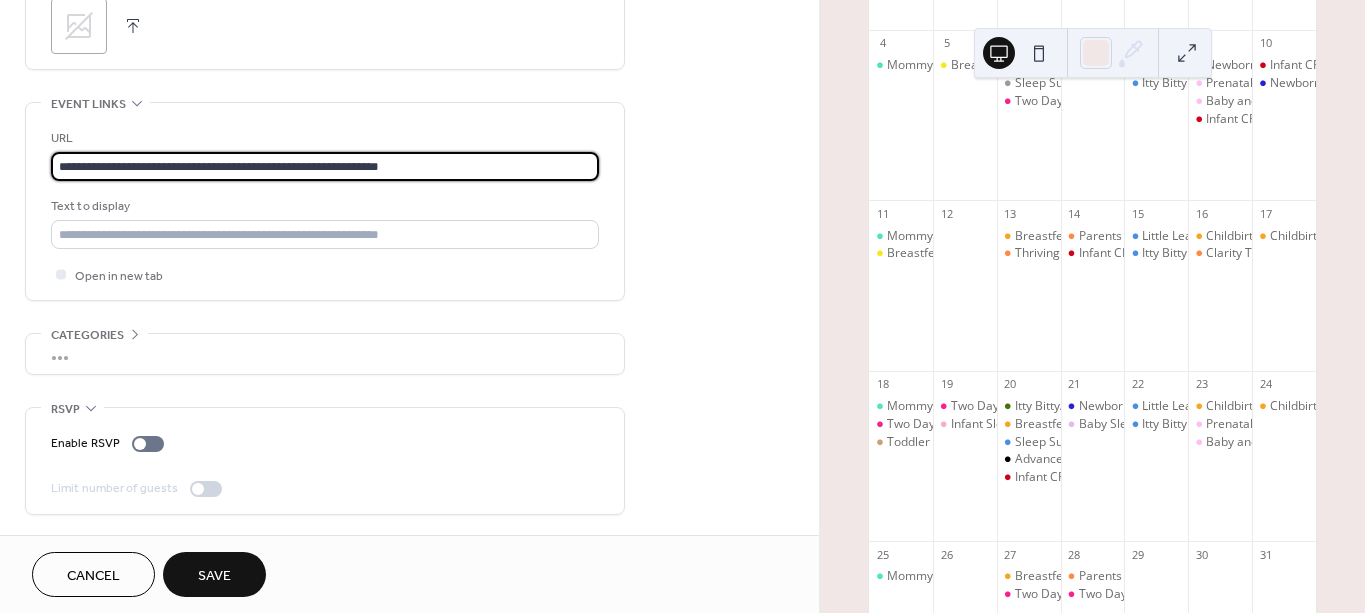 click on "Categories No categories added yet. Add Category •••" at bounding box center (325, 354) 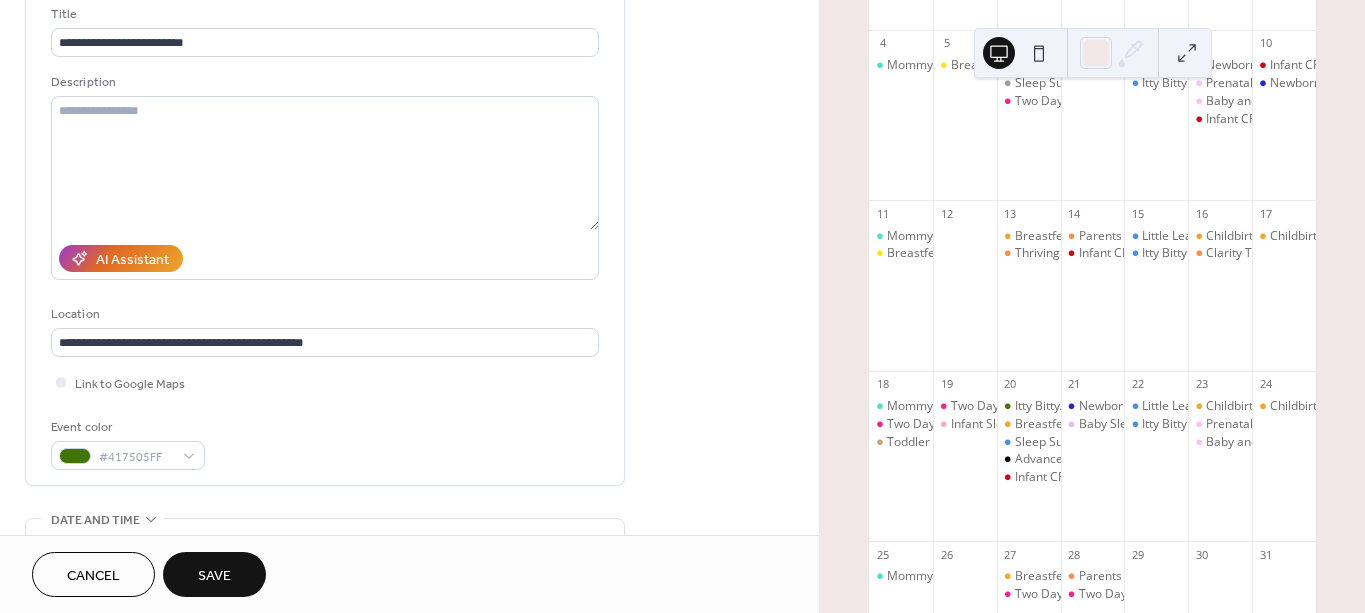 scroll, scrollTop: 0, scrollLeft: 0, axis: both 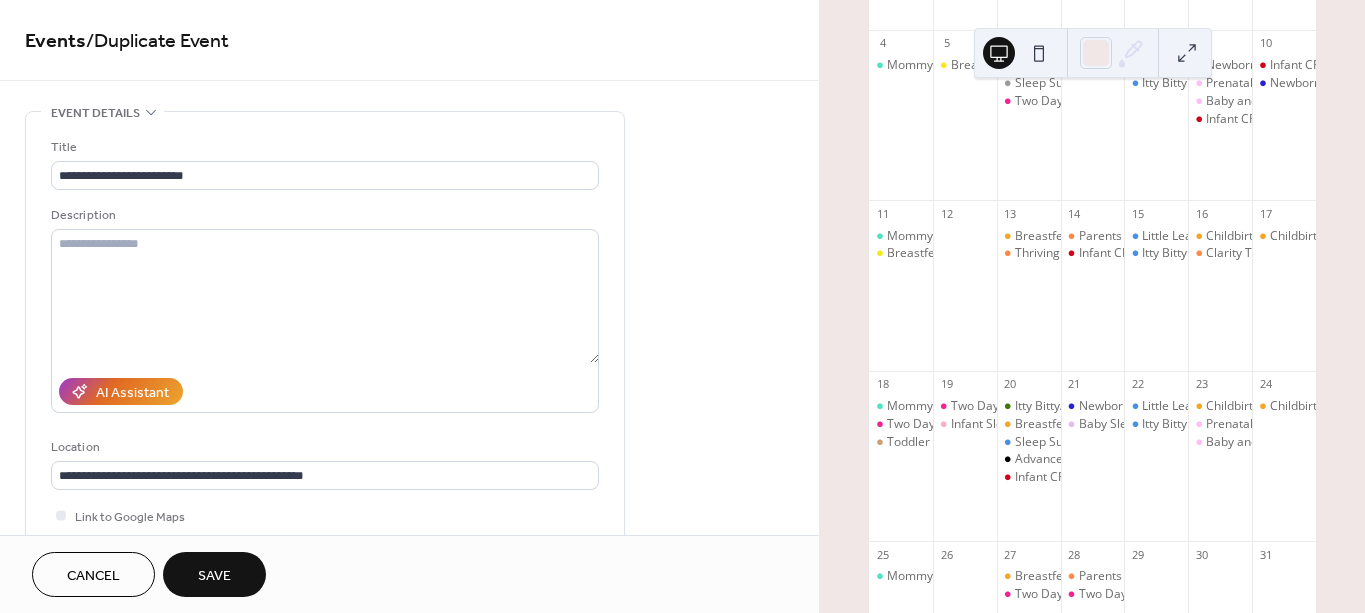 click on "Save" at bounding box center (214, 576) 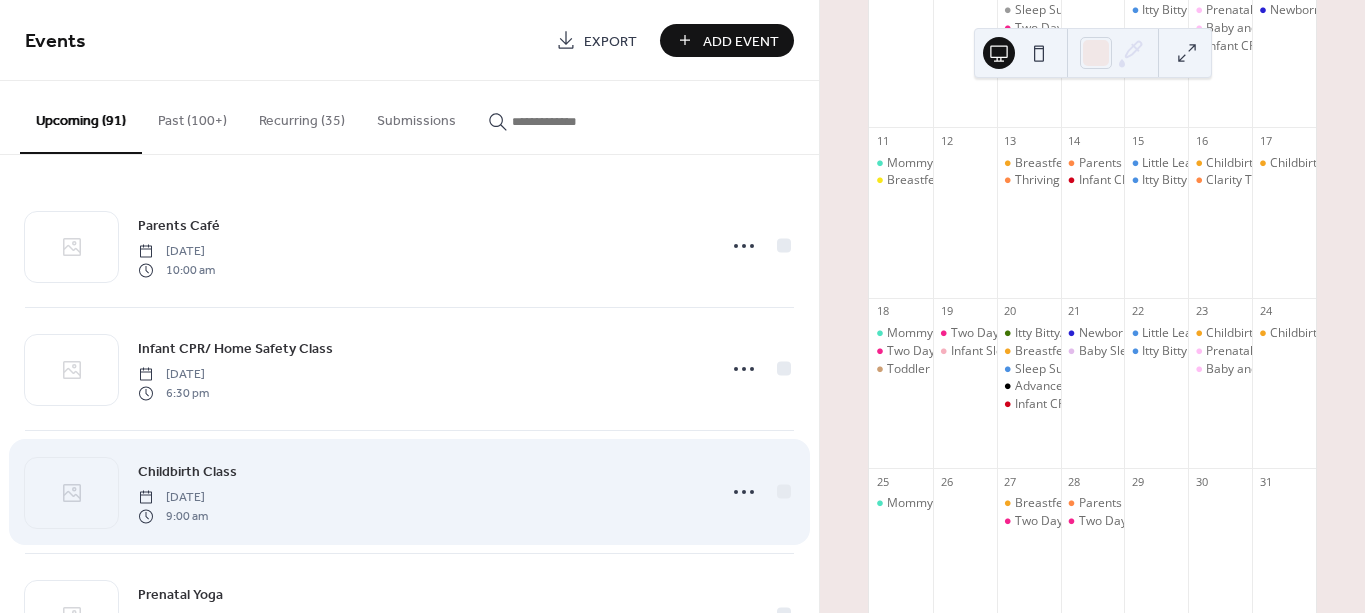 scroll, scrollTop: 436, scrollLeft: 0, axis: vertical 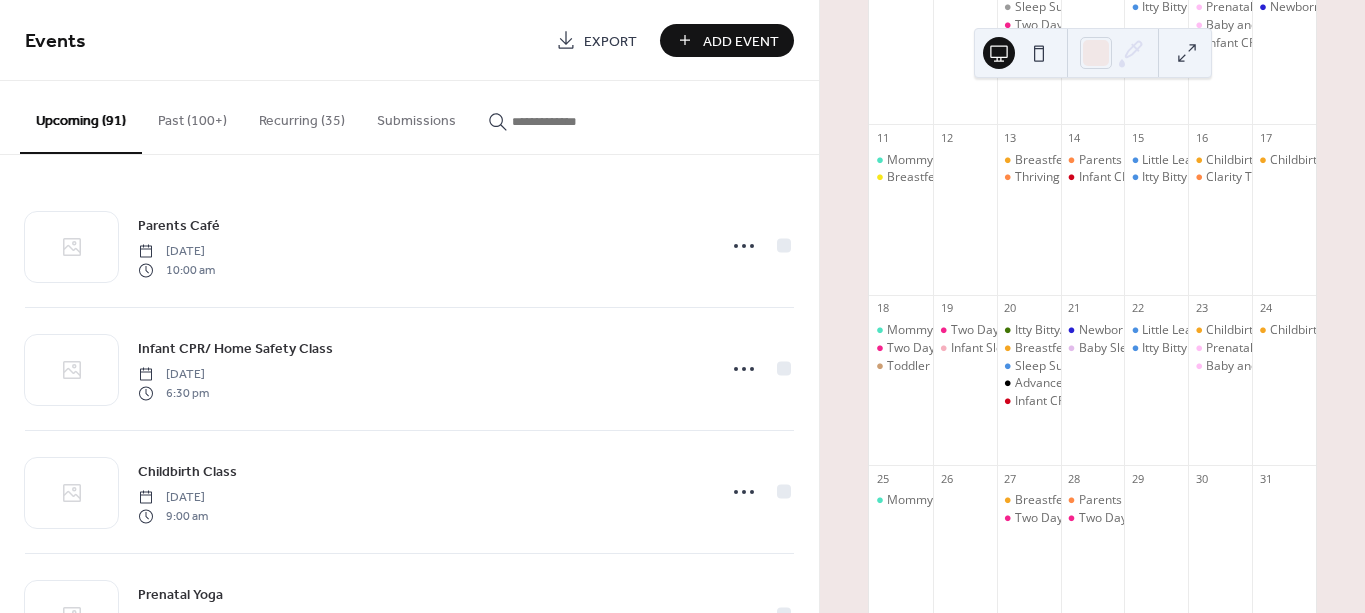 click at bounding box center (560, 116) 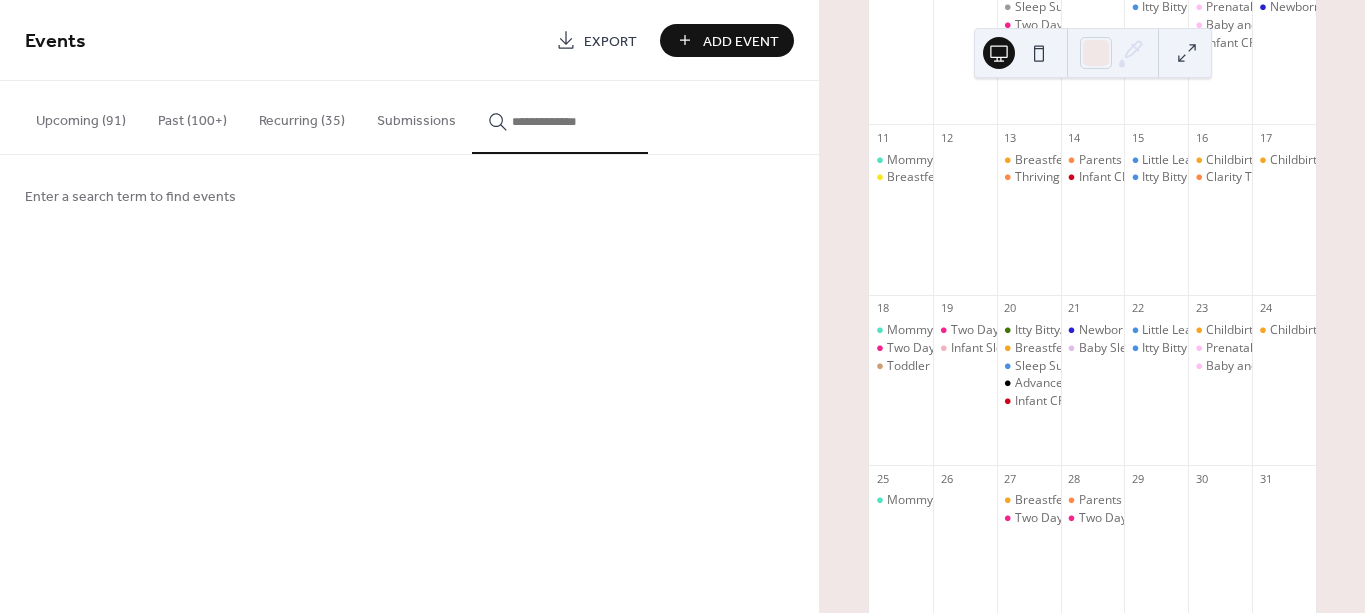 type 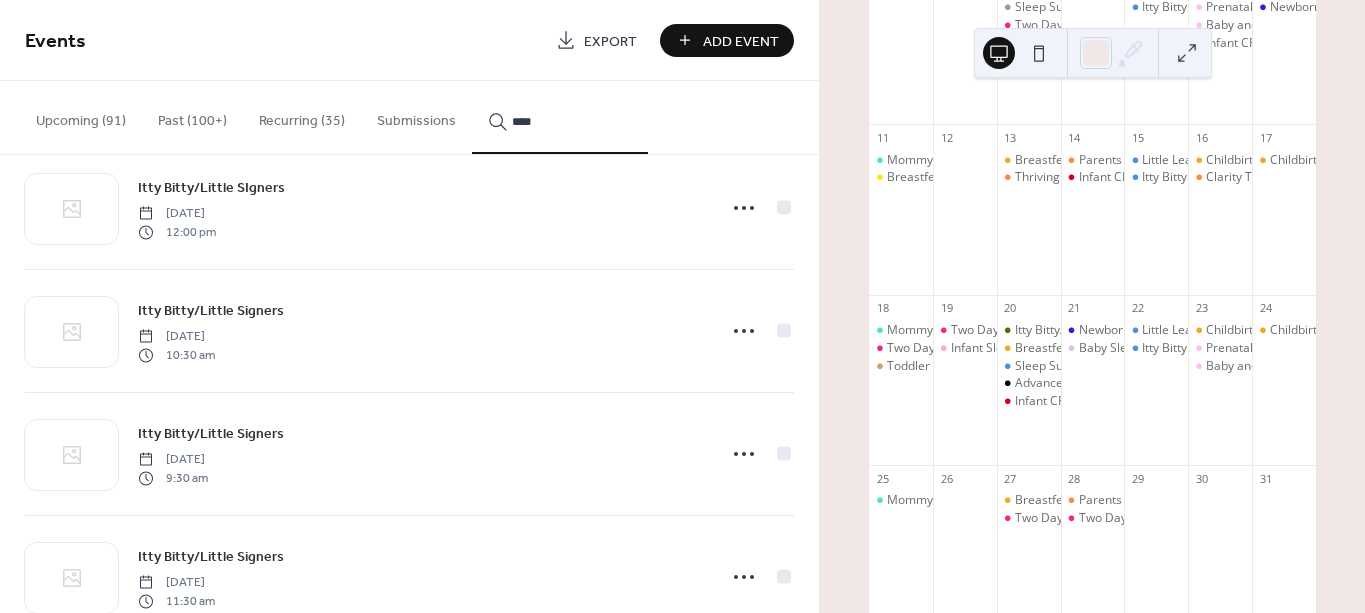 scroll, scrollTop: 0, scrollLeft: 0, axis: both 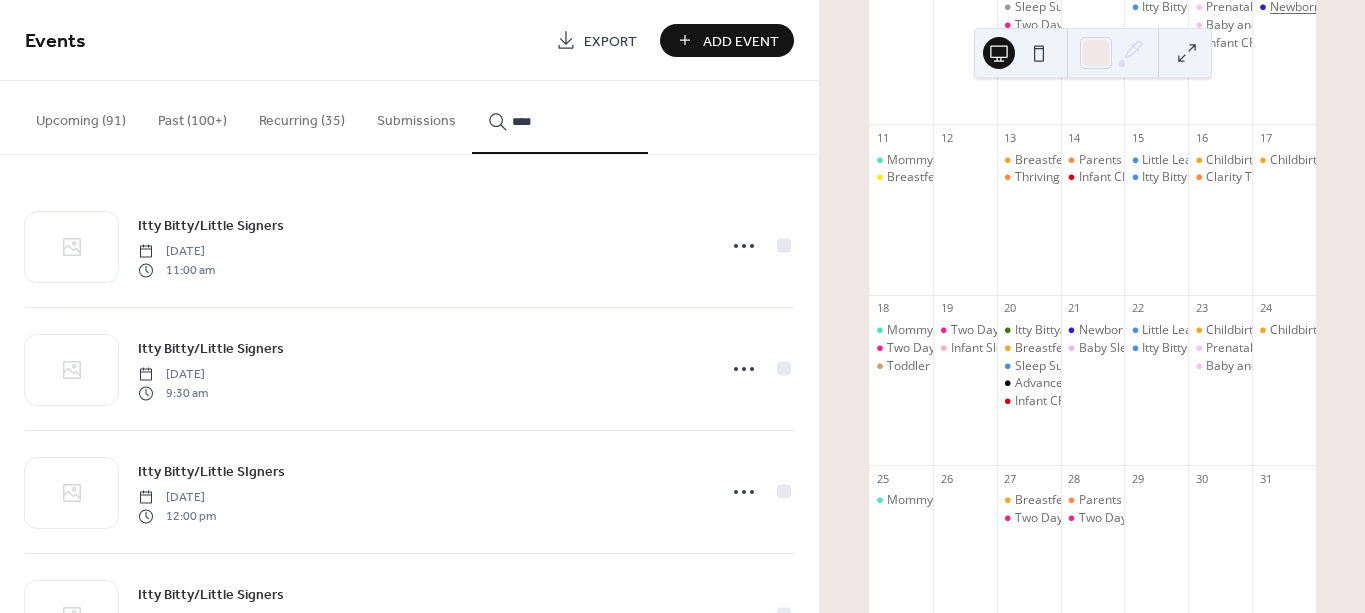 type on "****" 